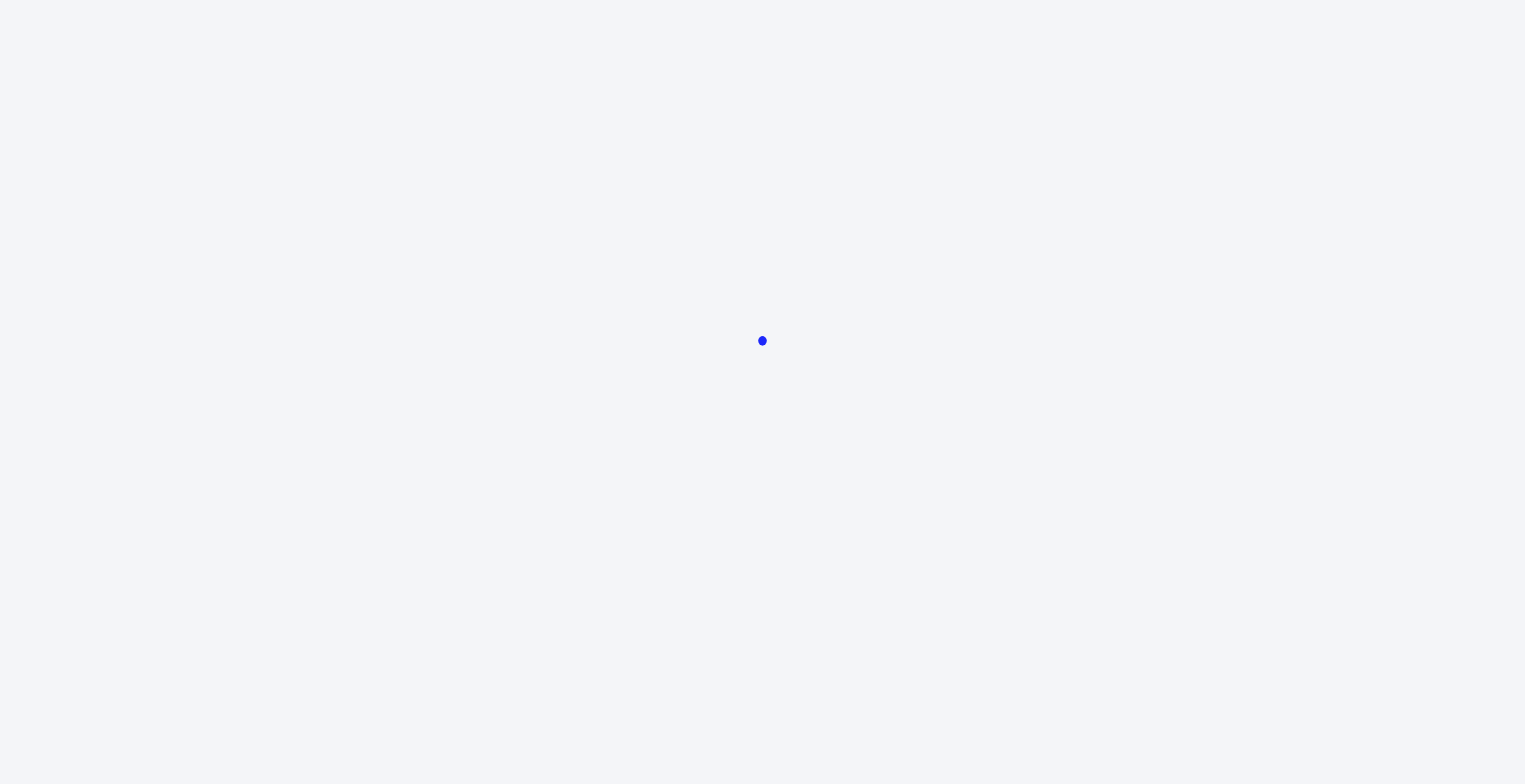 scroll, scrollTop: 0, scrollLeft: 0, axis: both 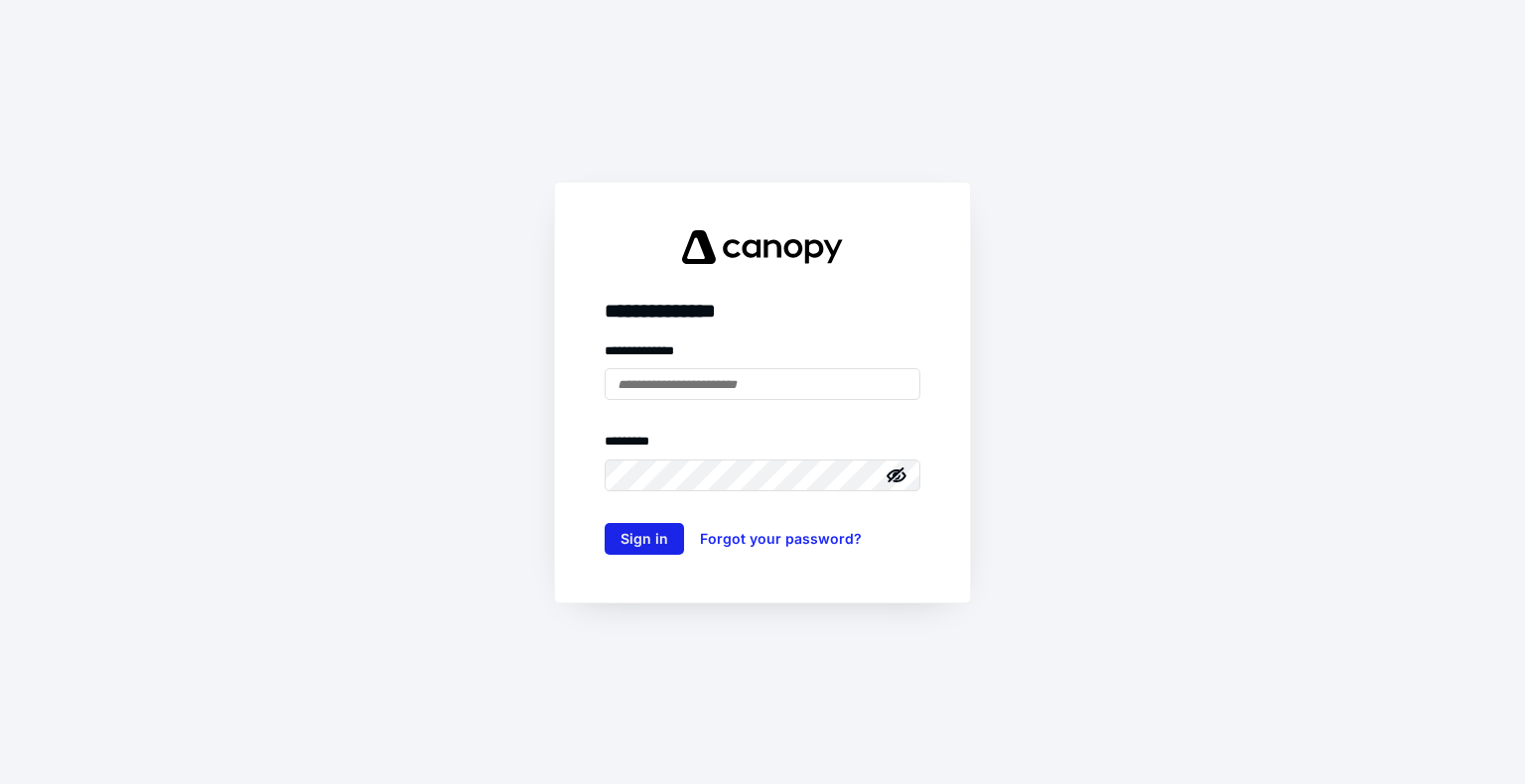 type on "**********" 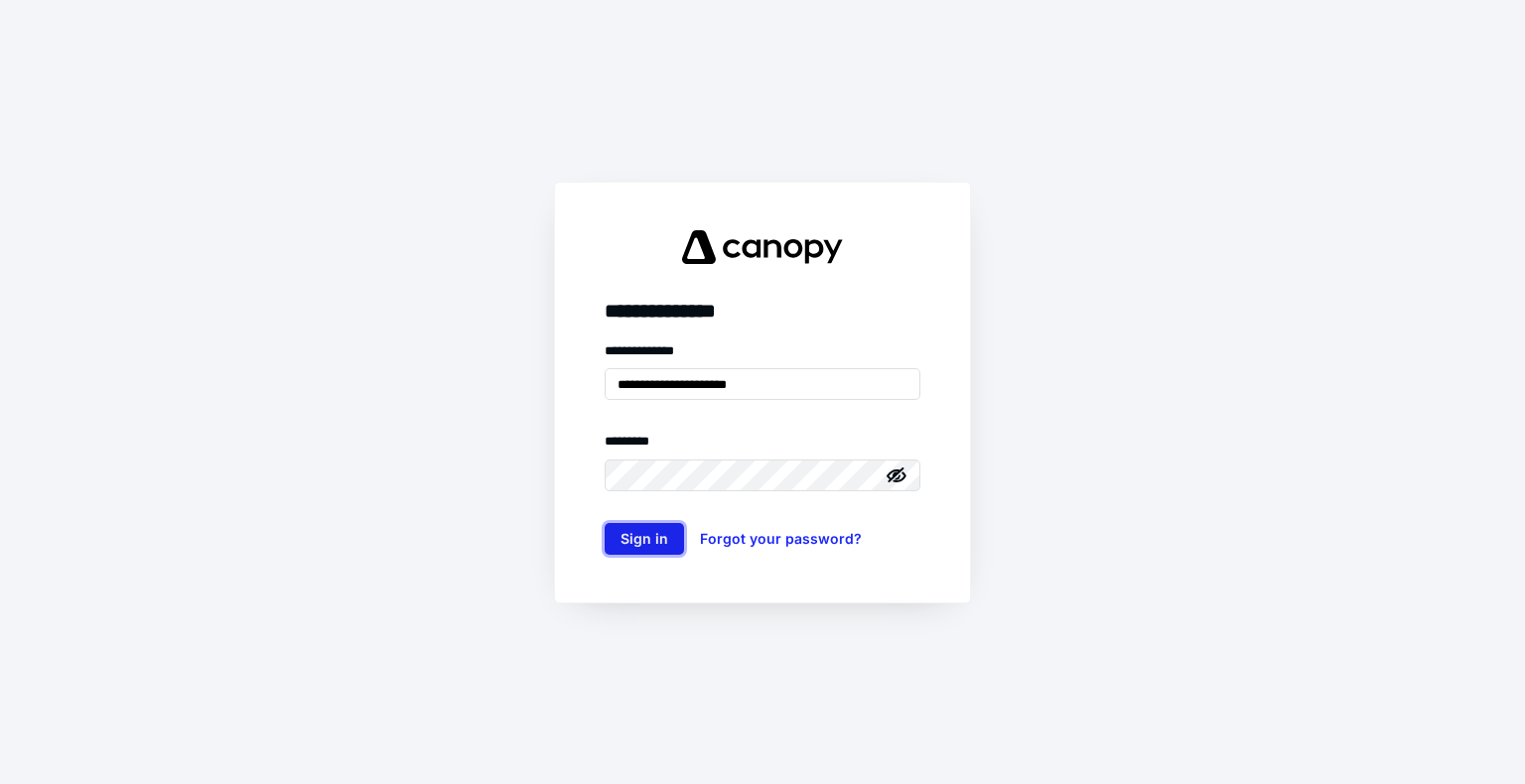 click on "Sign in" at bounding box center [644, 539] 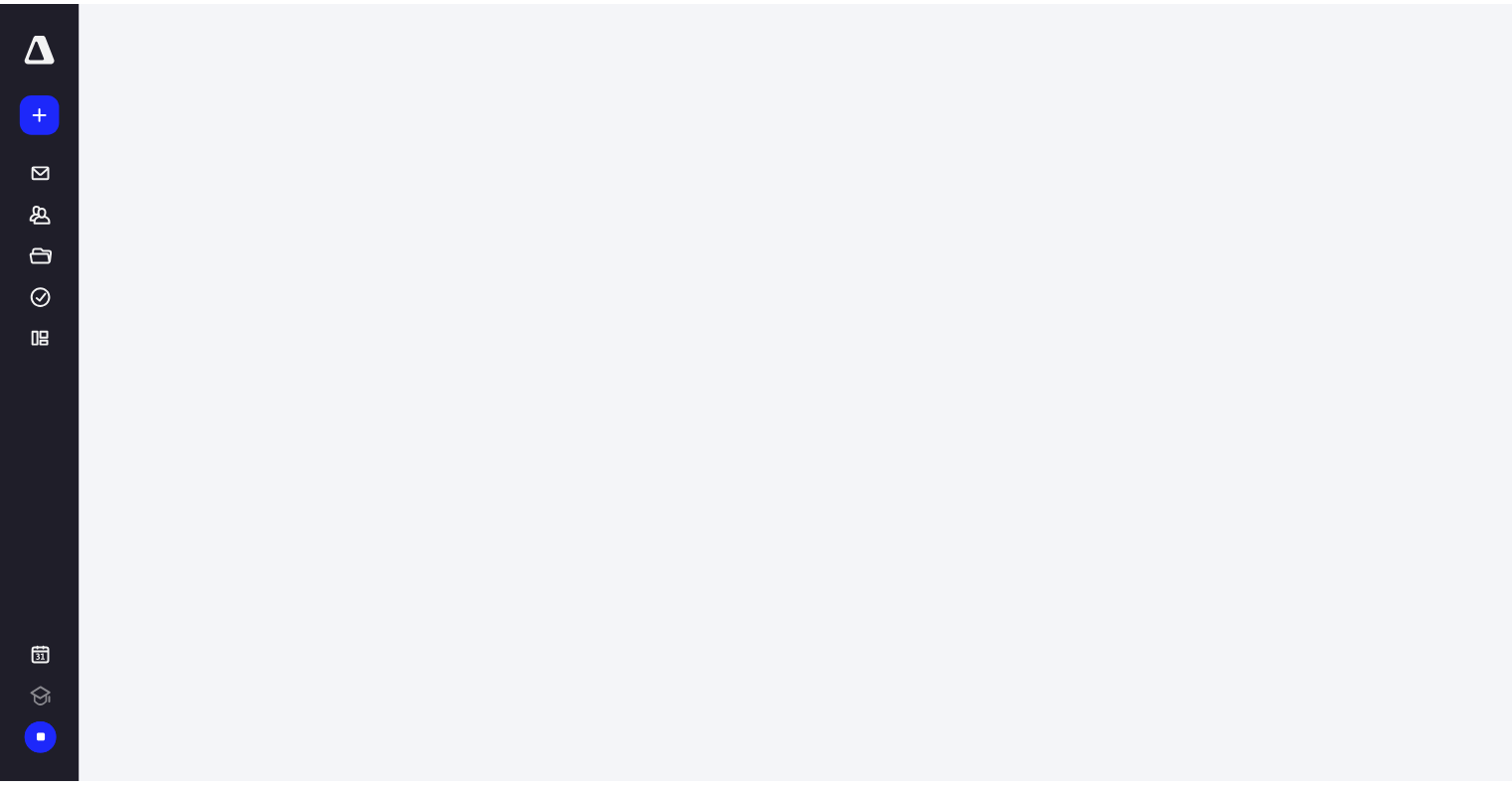 scroll, scrollTop: 0, scrollLeft: 0, axis: both 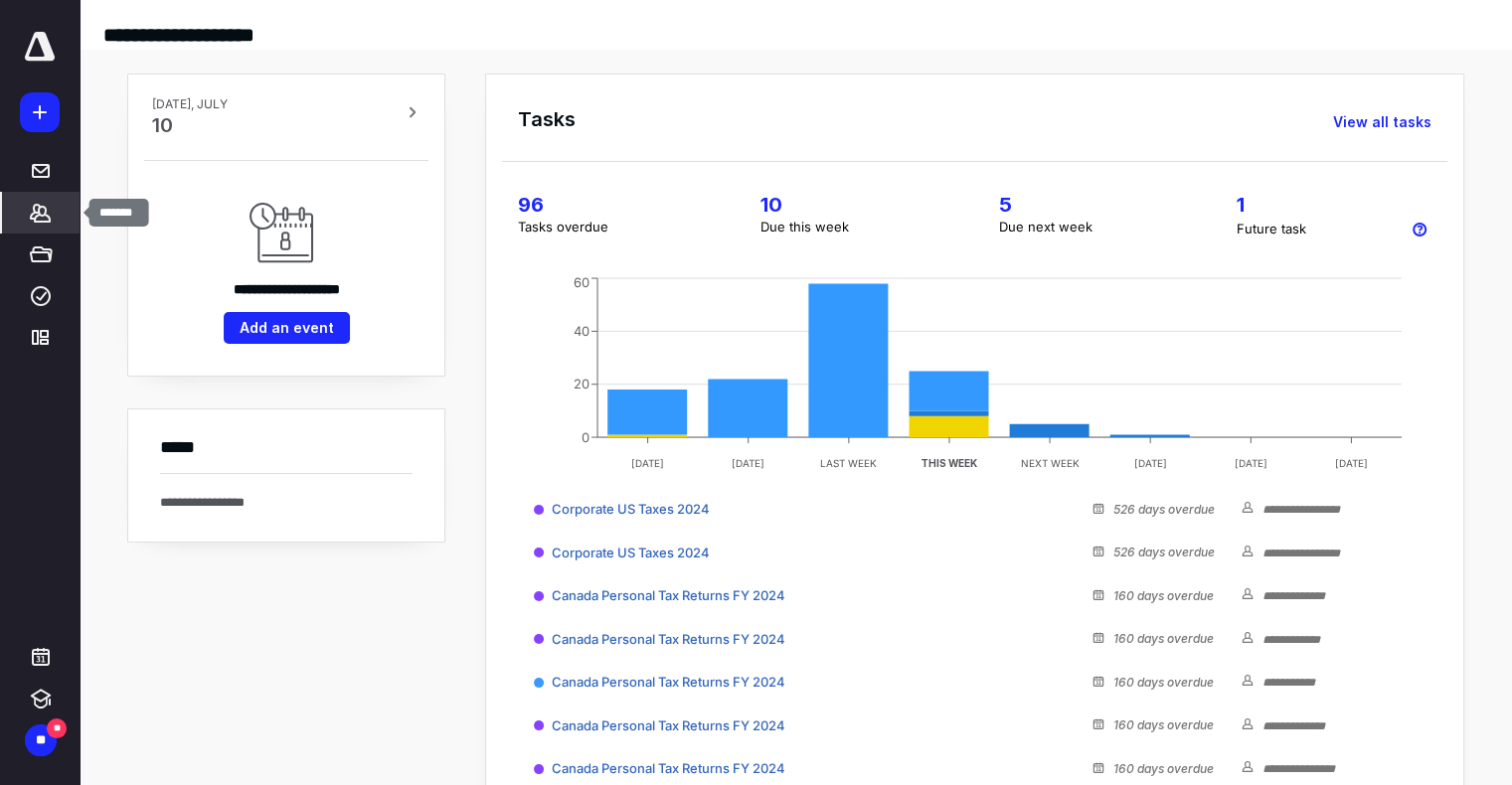 click on "*******" at bounding box center (41, 213) 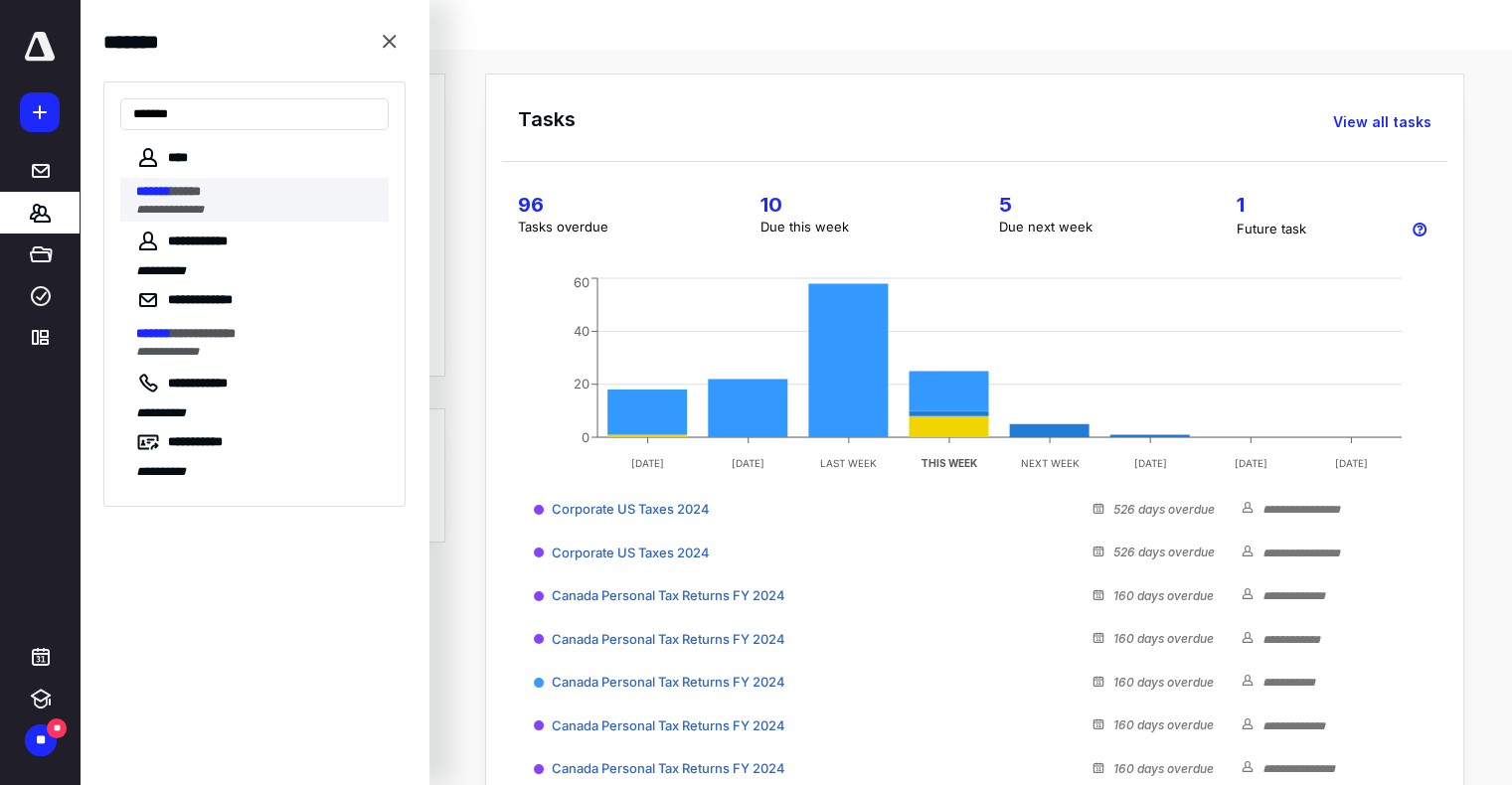 type on "*******" 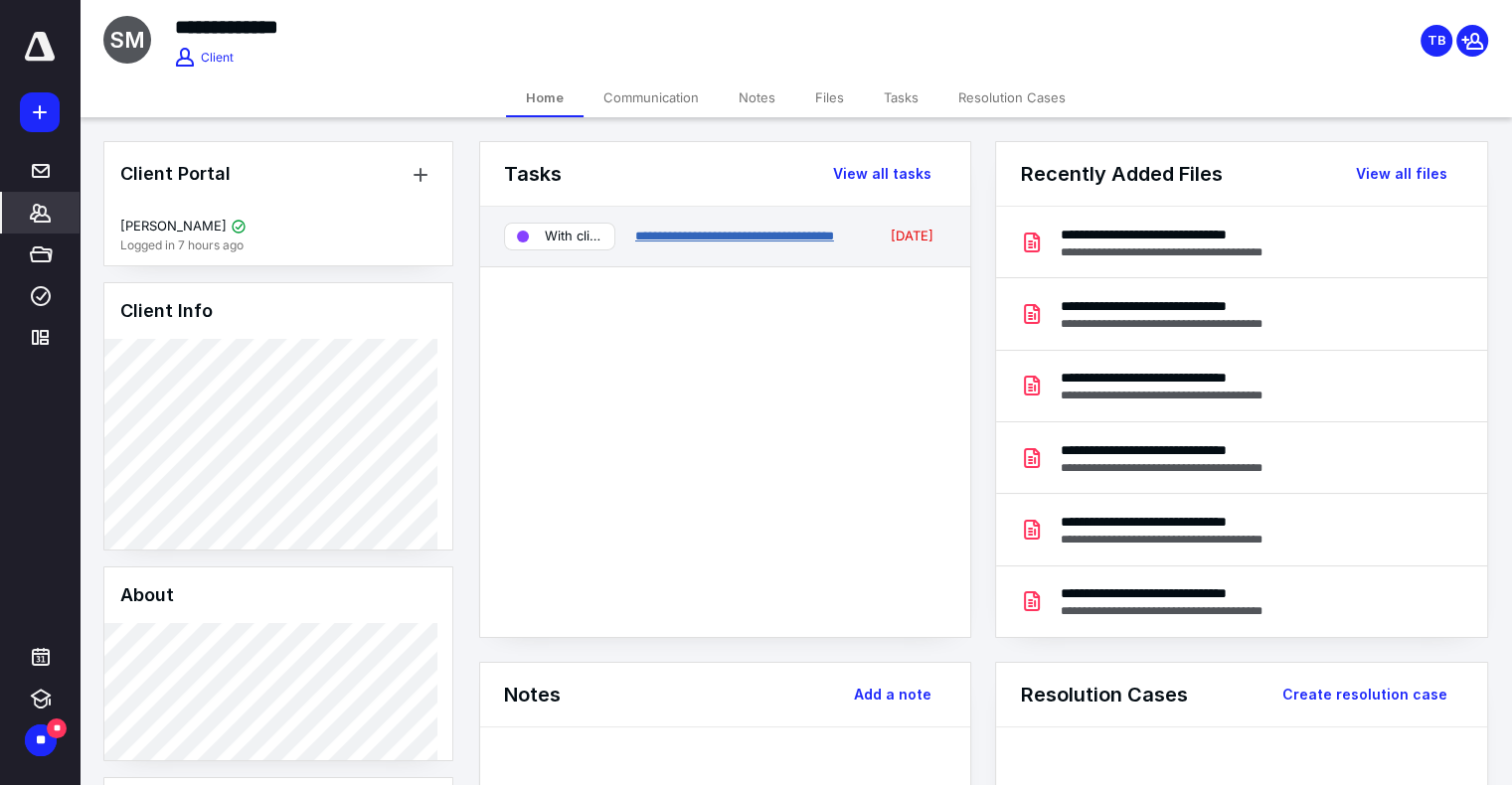 click on "**********" at bounding box center [735, 236] 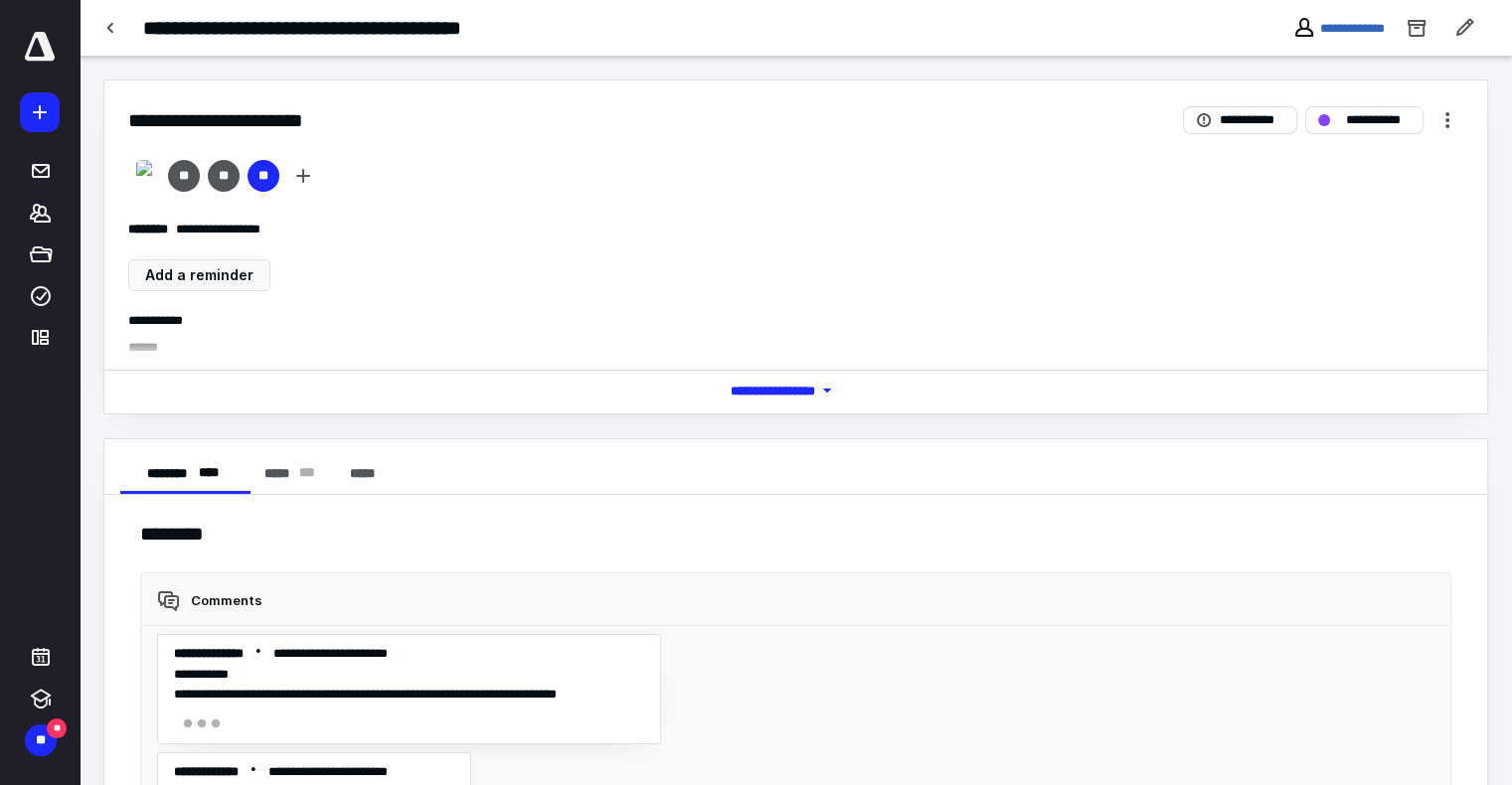 scroll, scrollTop: 5733, scrollLeft: 0, axis: vertical 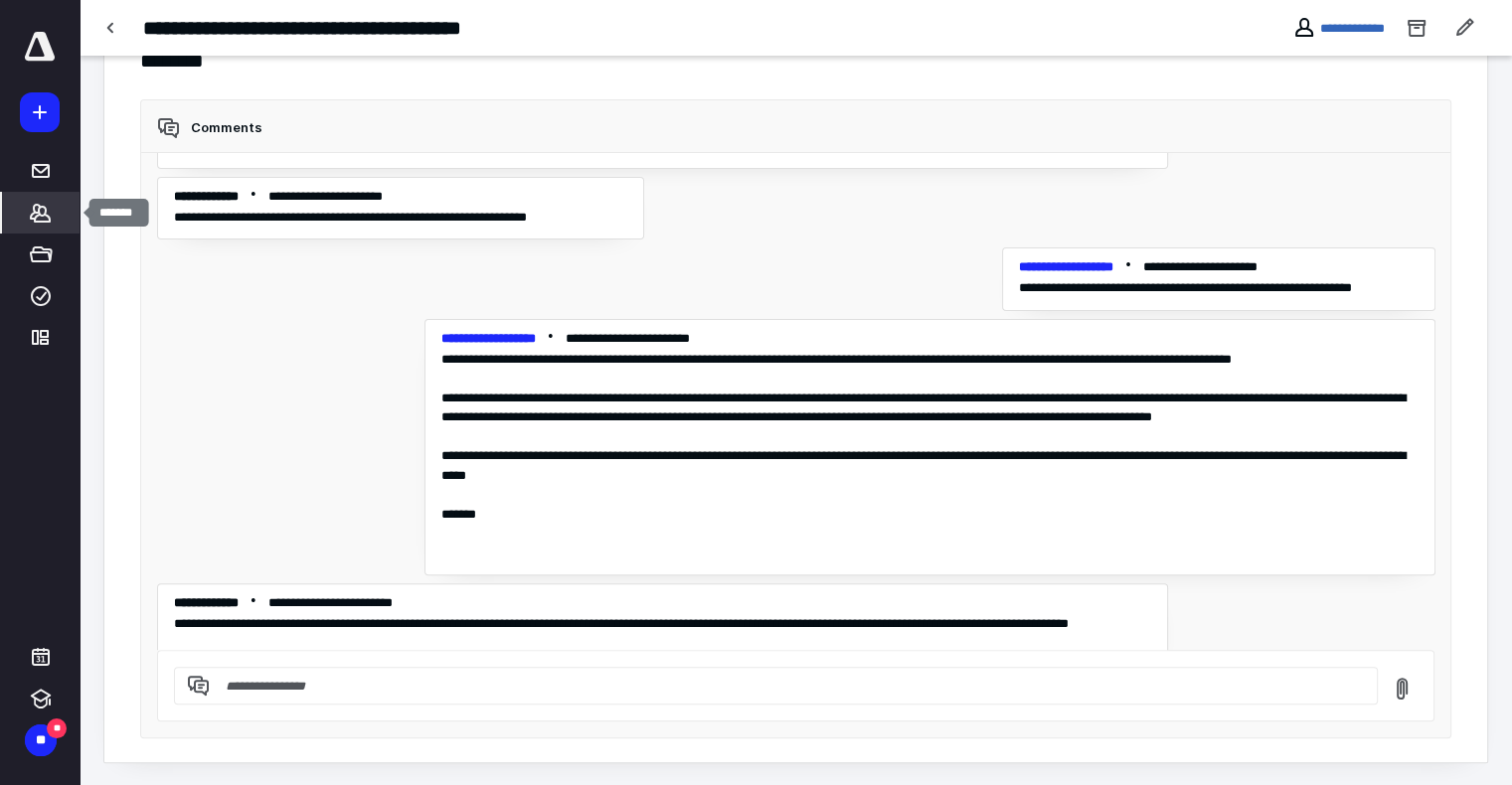 click 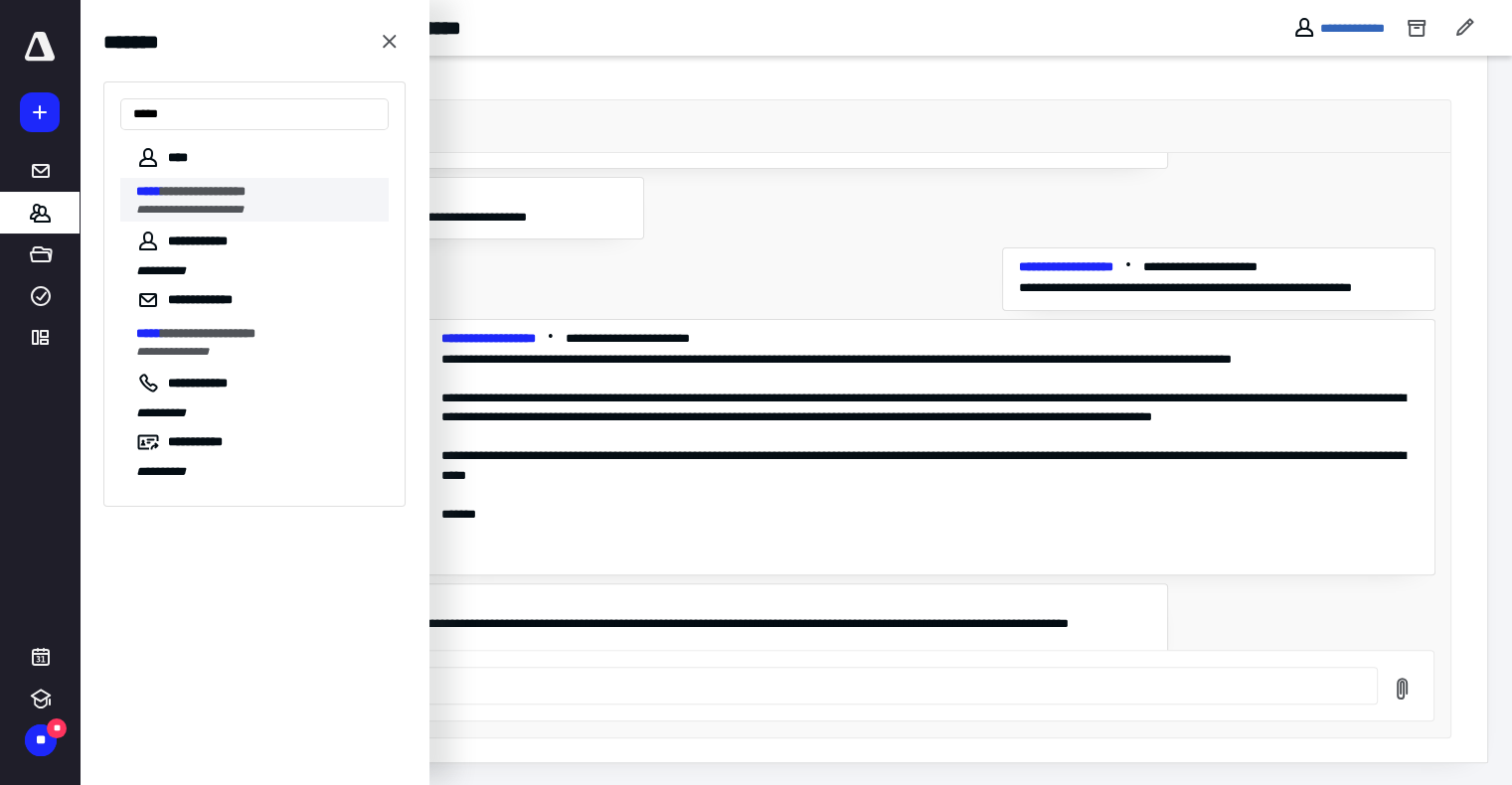 type on "*****" 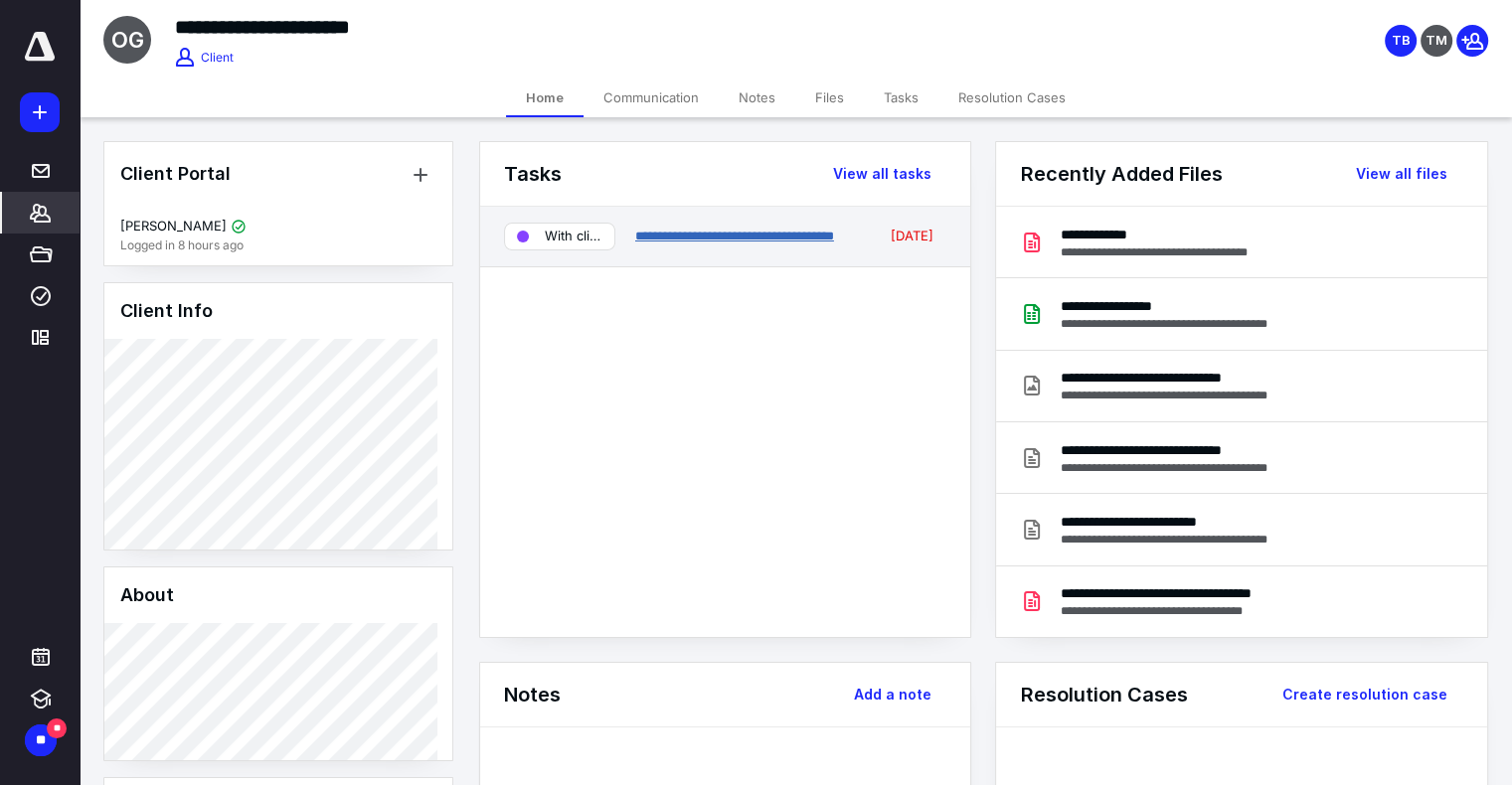 click on "**********" at bounding box center [735, 236] 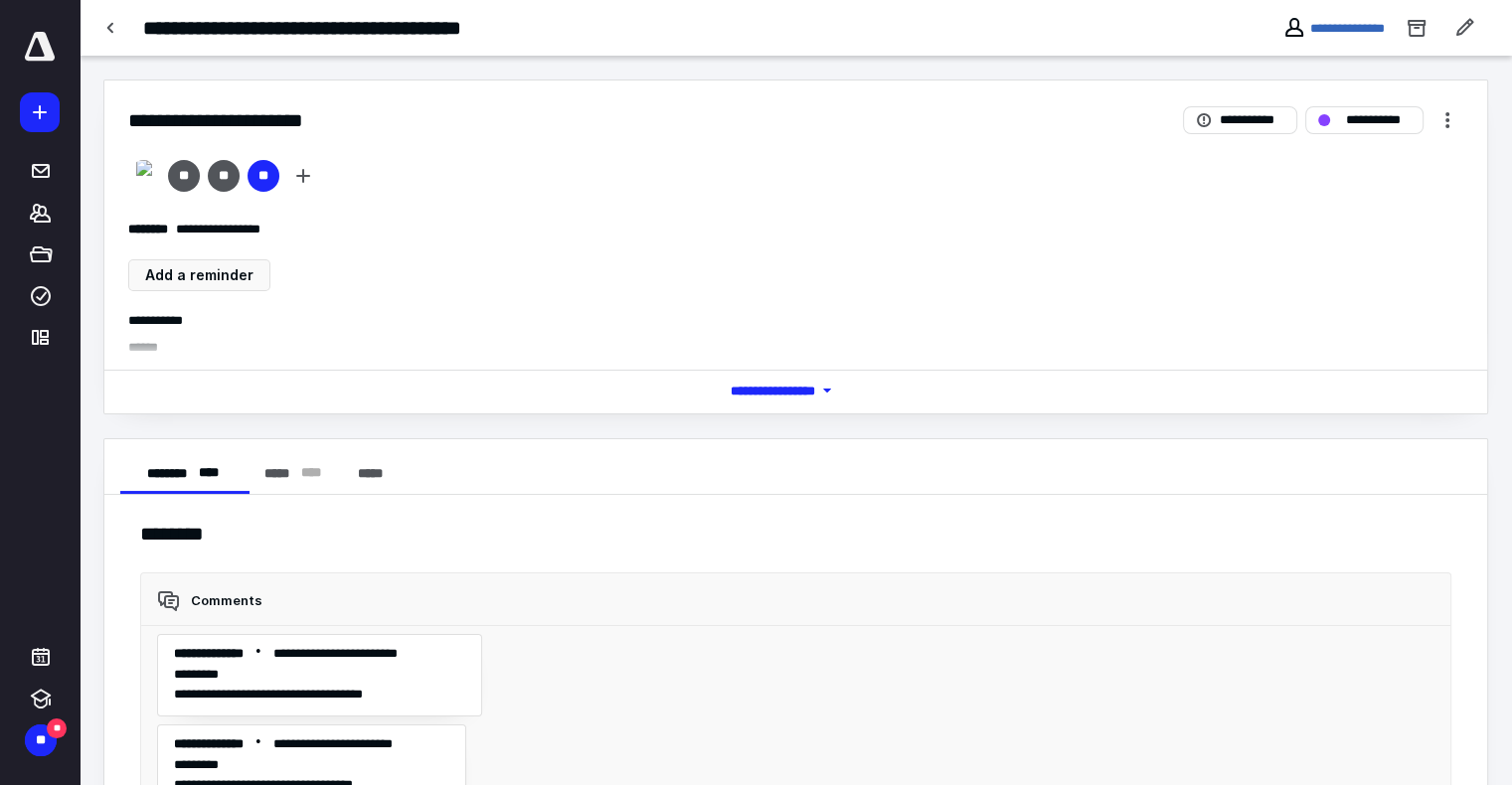 scroll, scrollTop: 3611, scrollLeft: 0, axis: vertical 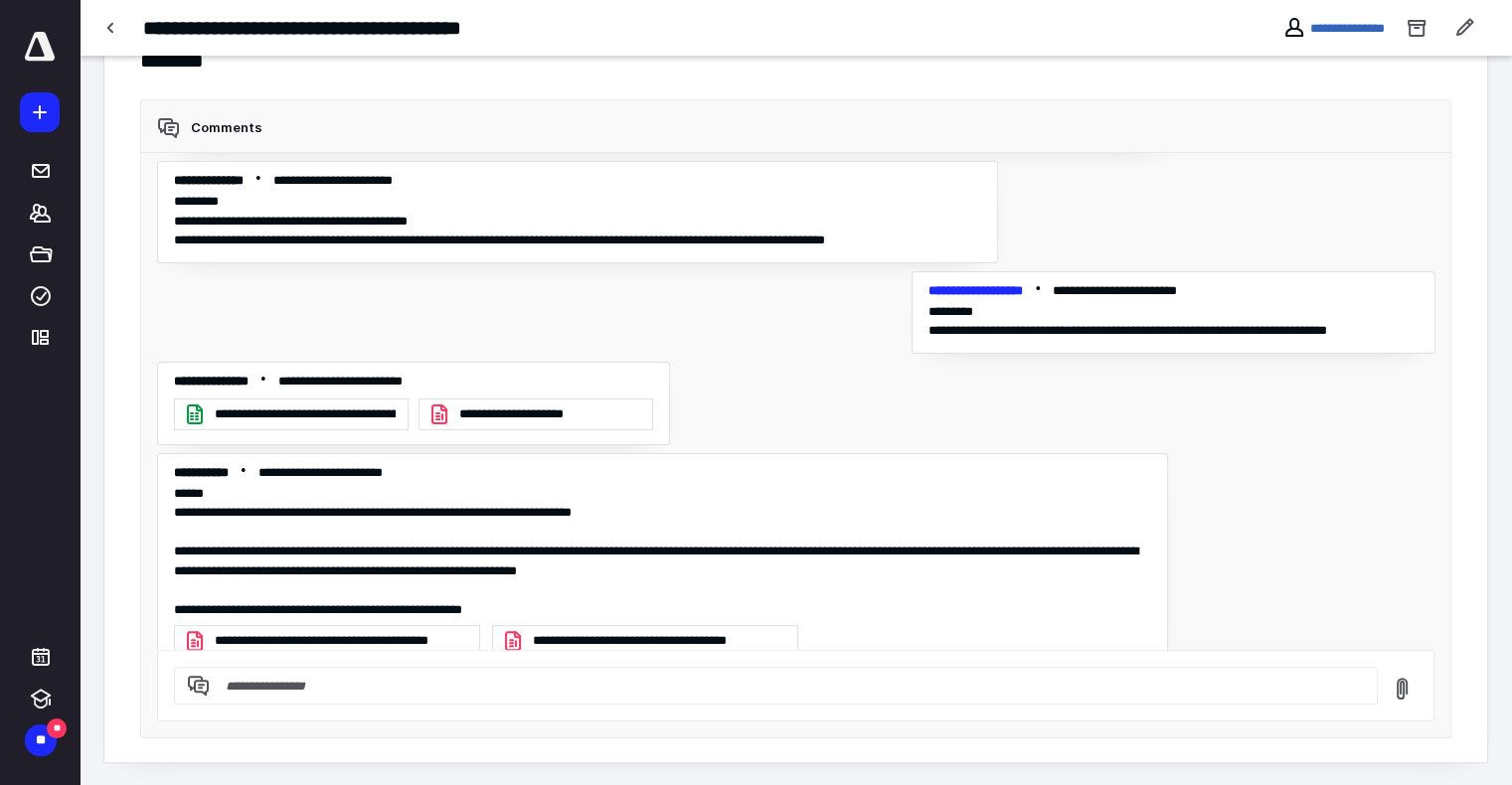click on "**********" at bounding box center (522, 414) 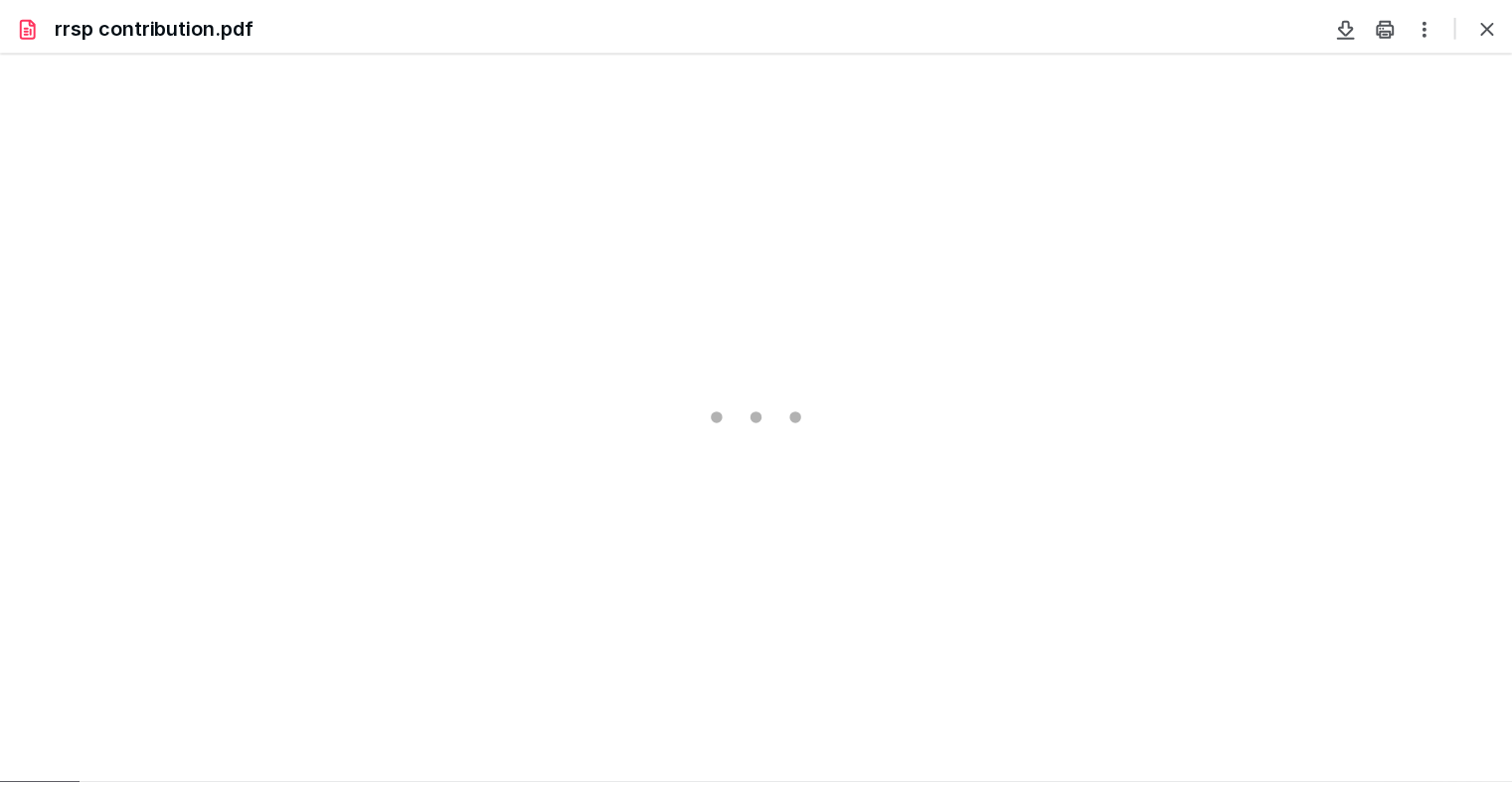 scroll, scrollTop: 0, scrollLeft: 0, axis: both 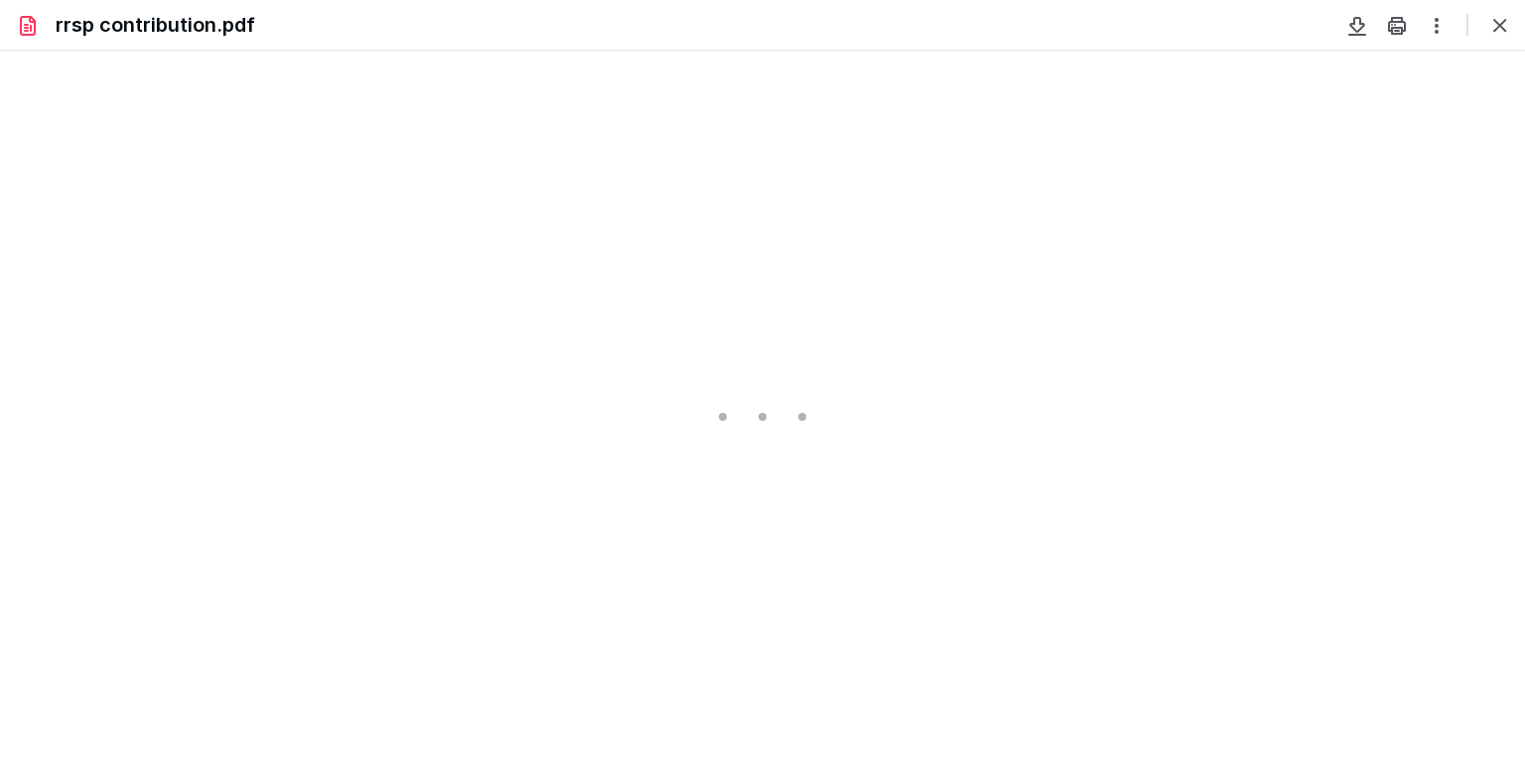 type on "79" 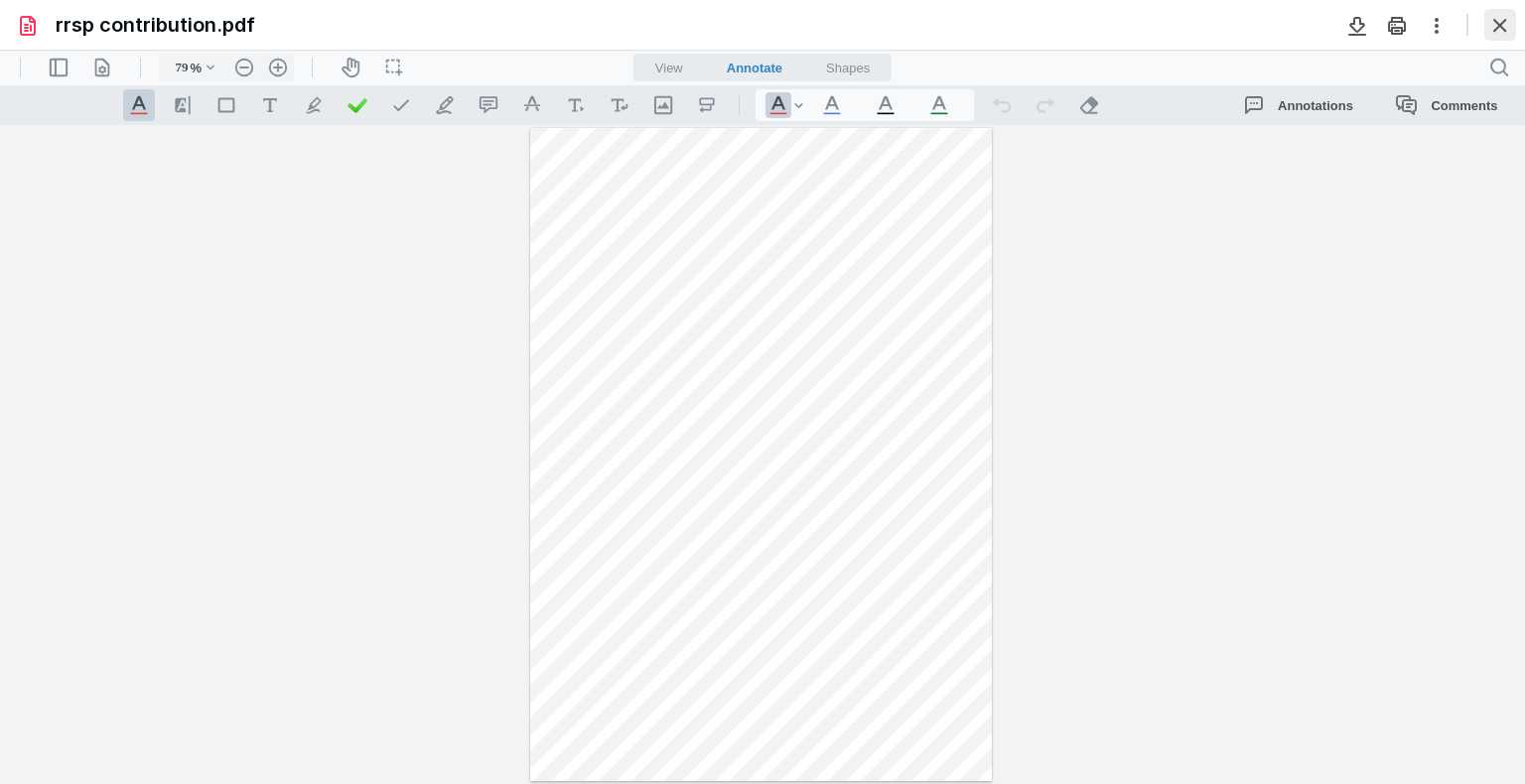 click at bounding box center [1500, 25] 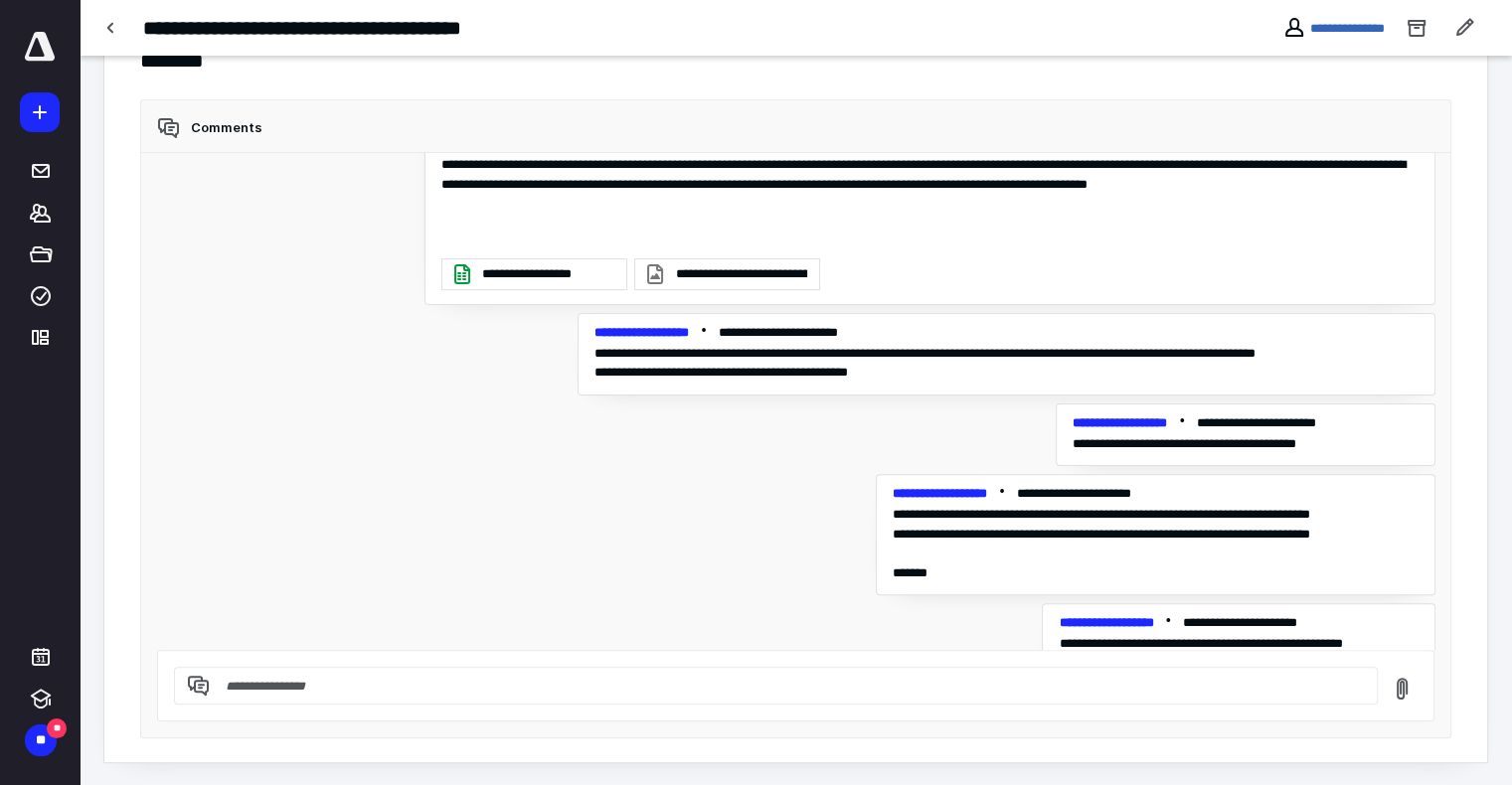 scroll, scrollTop: 3611, scrollLeft: 0, axis: vertical 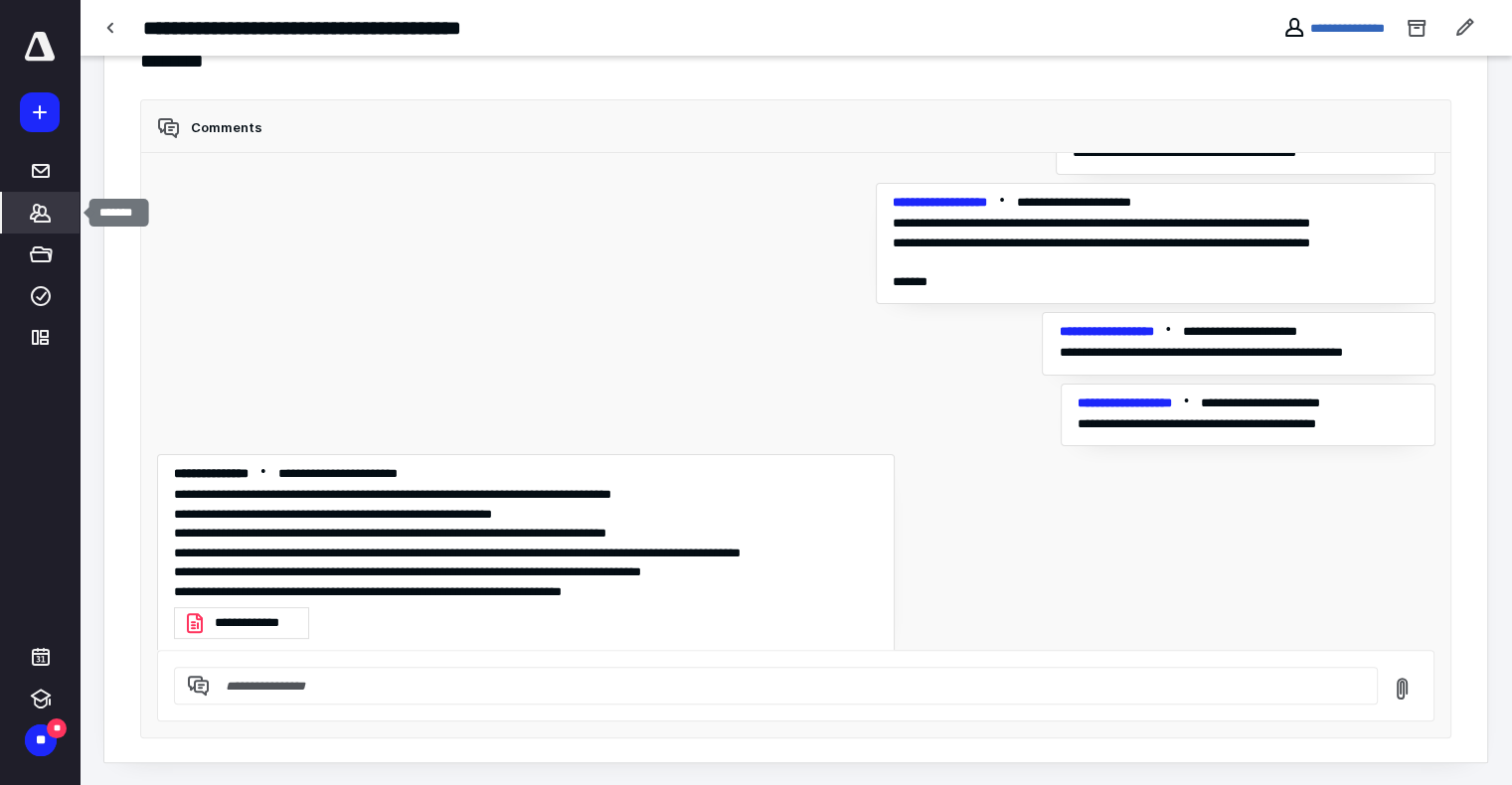 click on "*******" at bounding box center (41, 213) 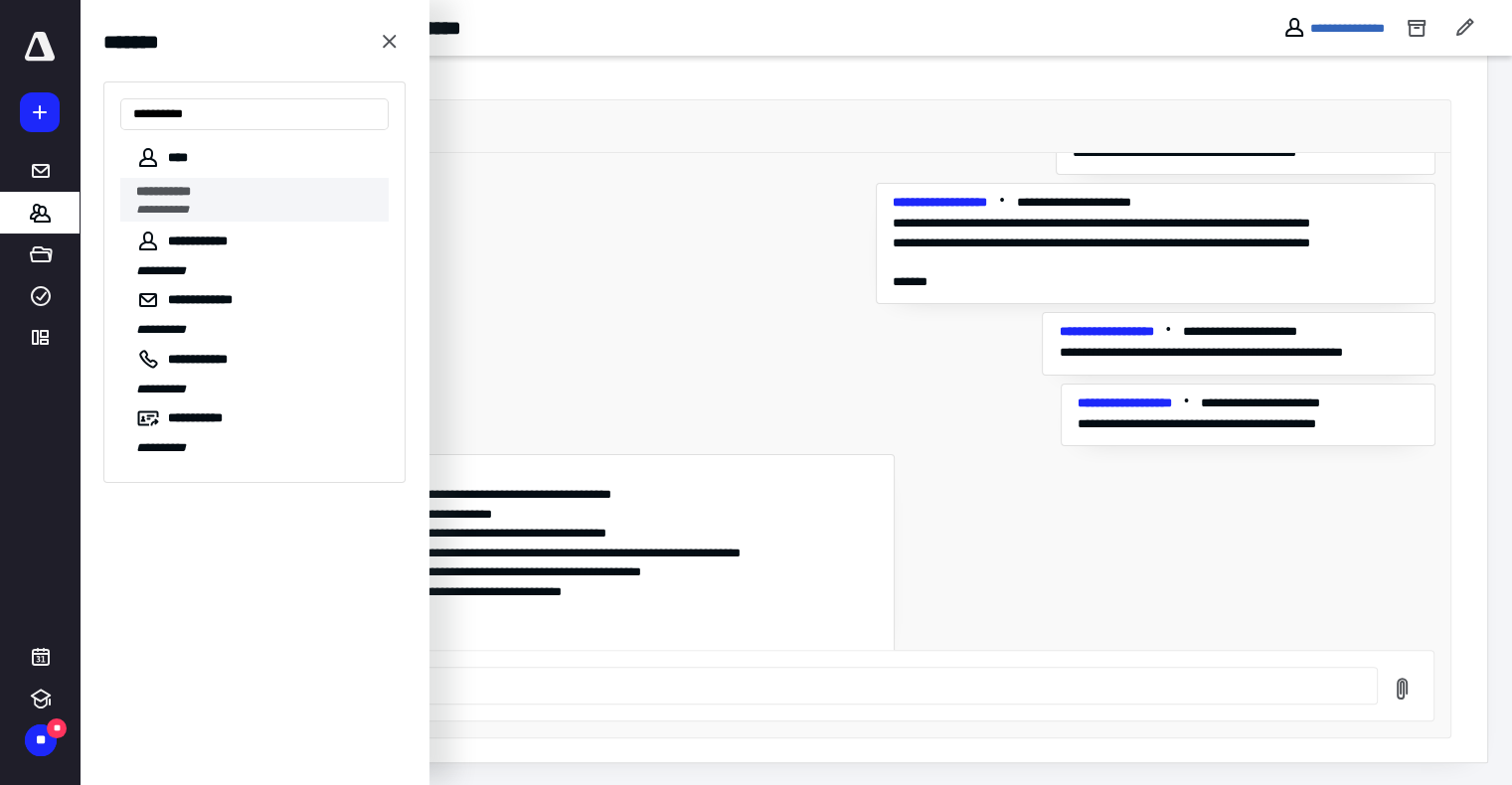 type on "**********" 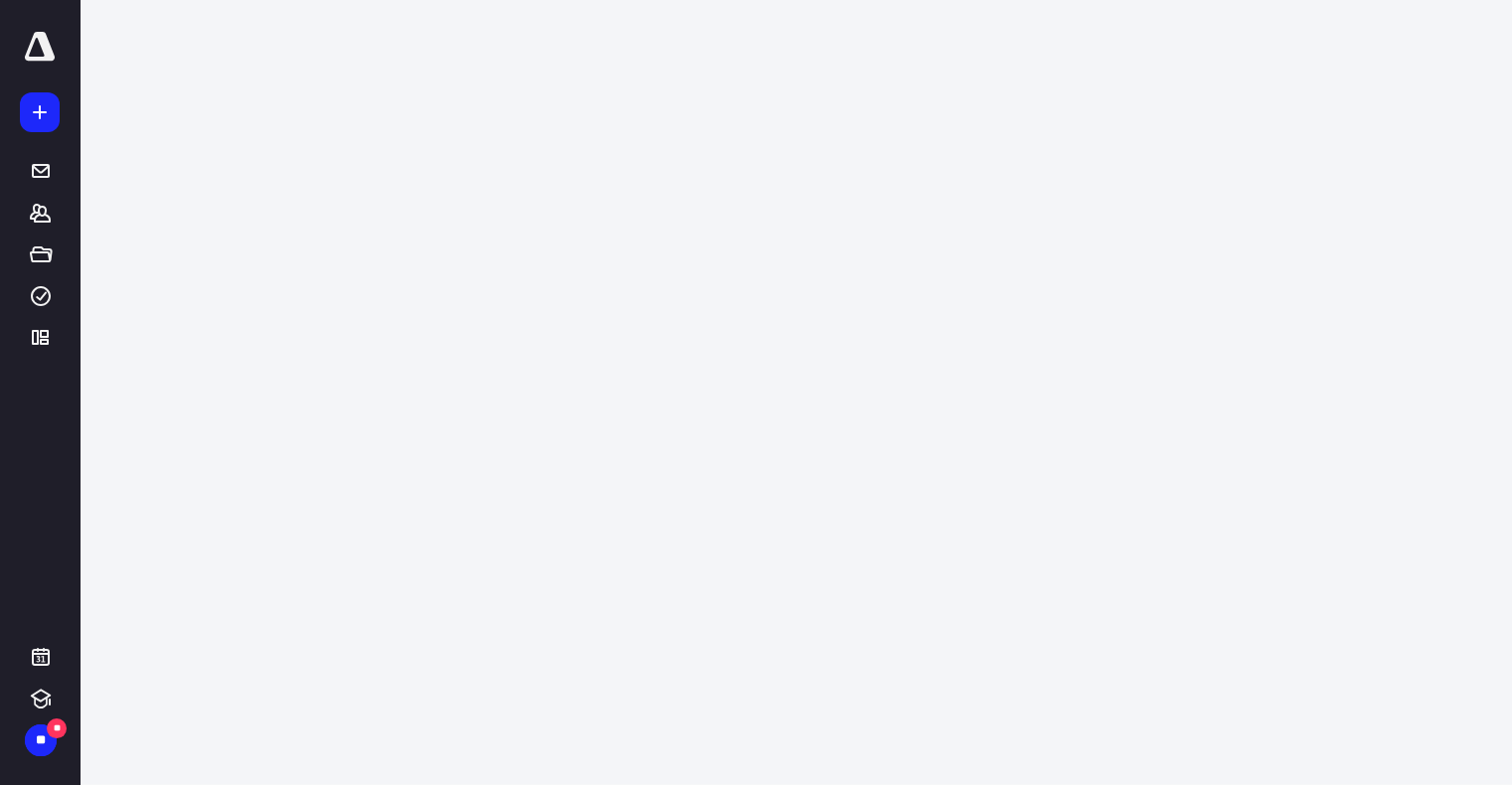 scroll, scrollTop: 0, scrollLeft: 0, axis: both 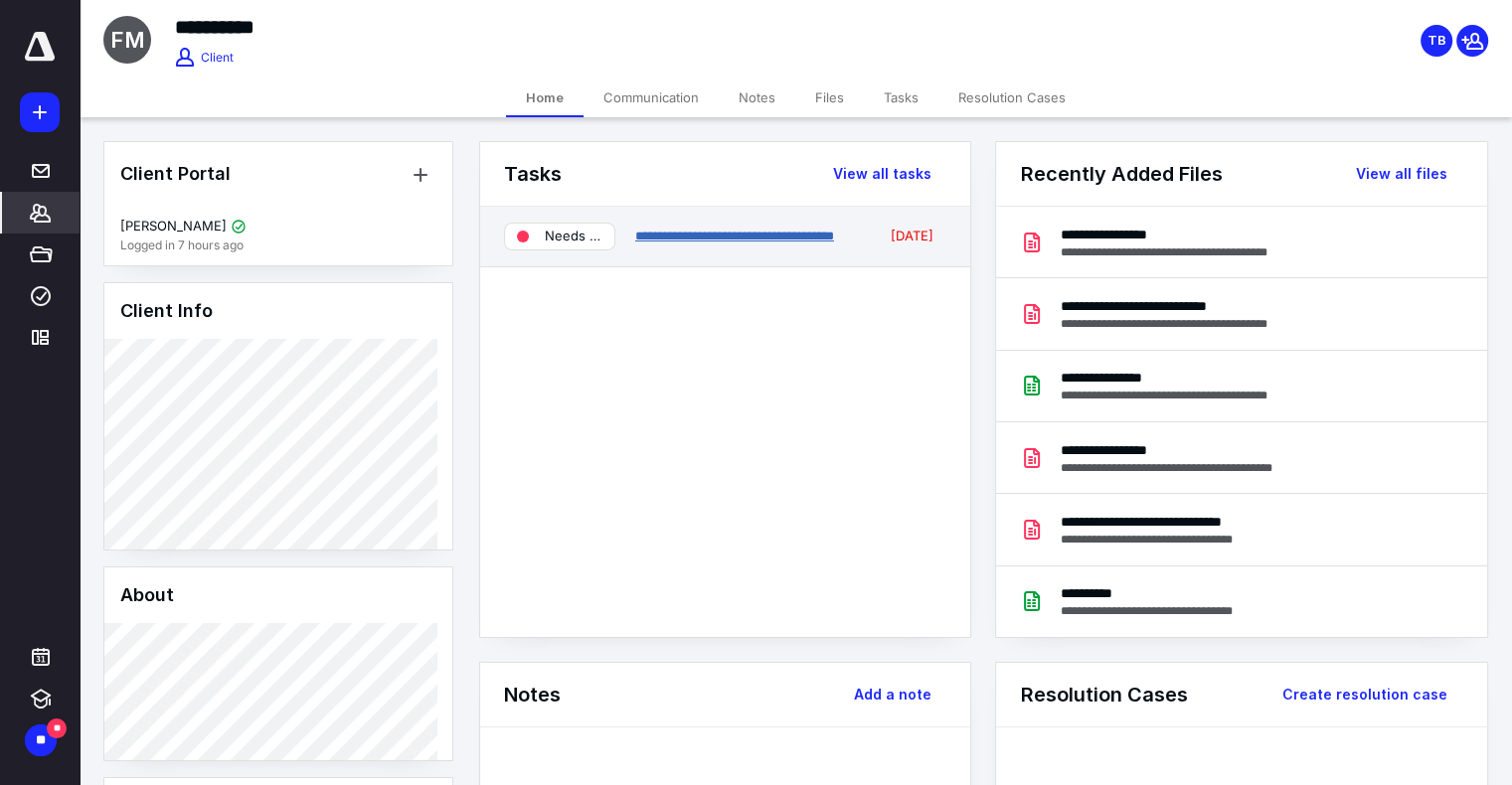 click on "**********" at bounding box center [735, 236] 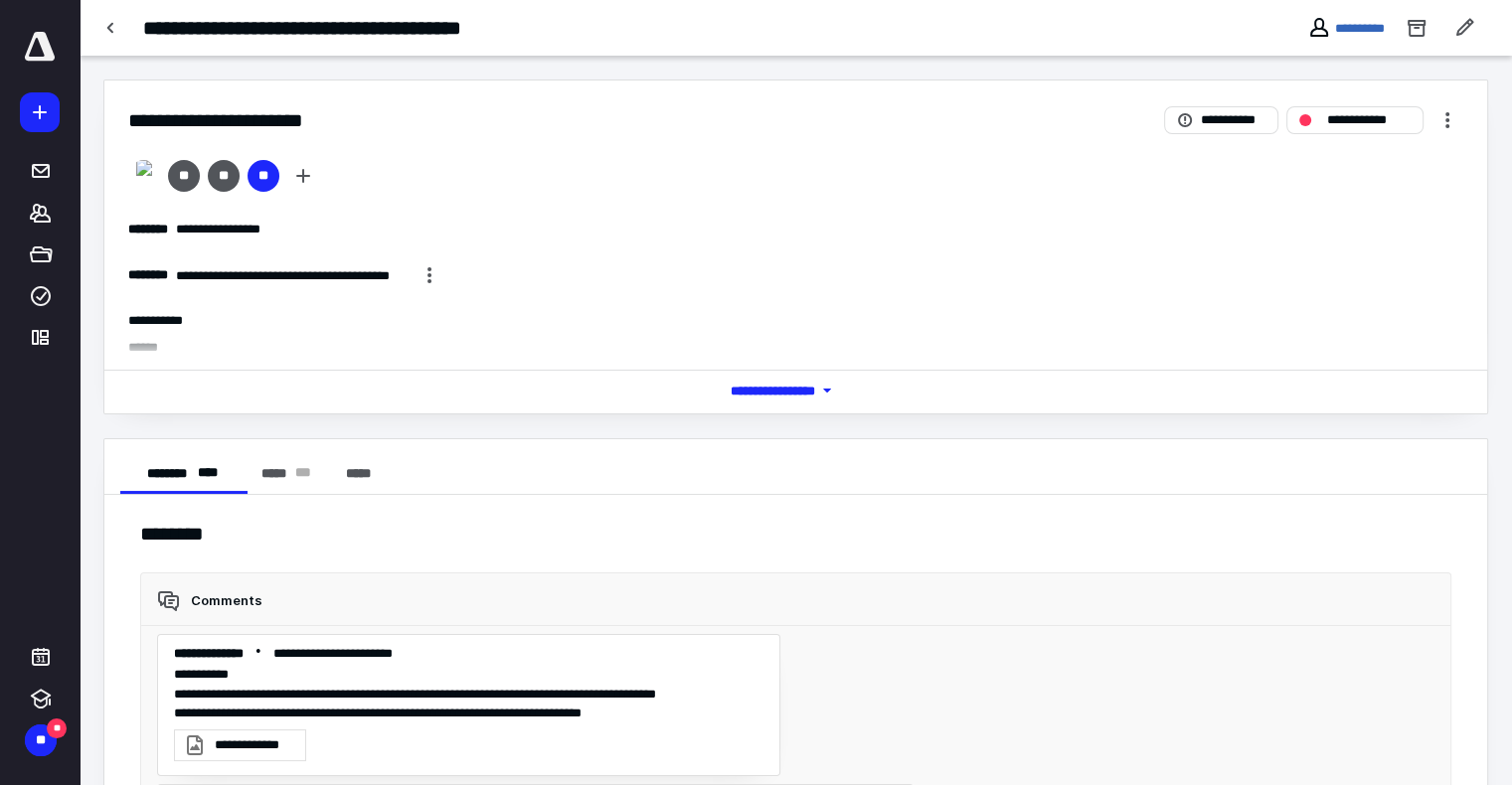 scroll, scrollTop: 1221, scrollLeft: 0, axis: vertical 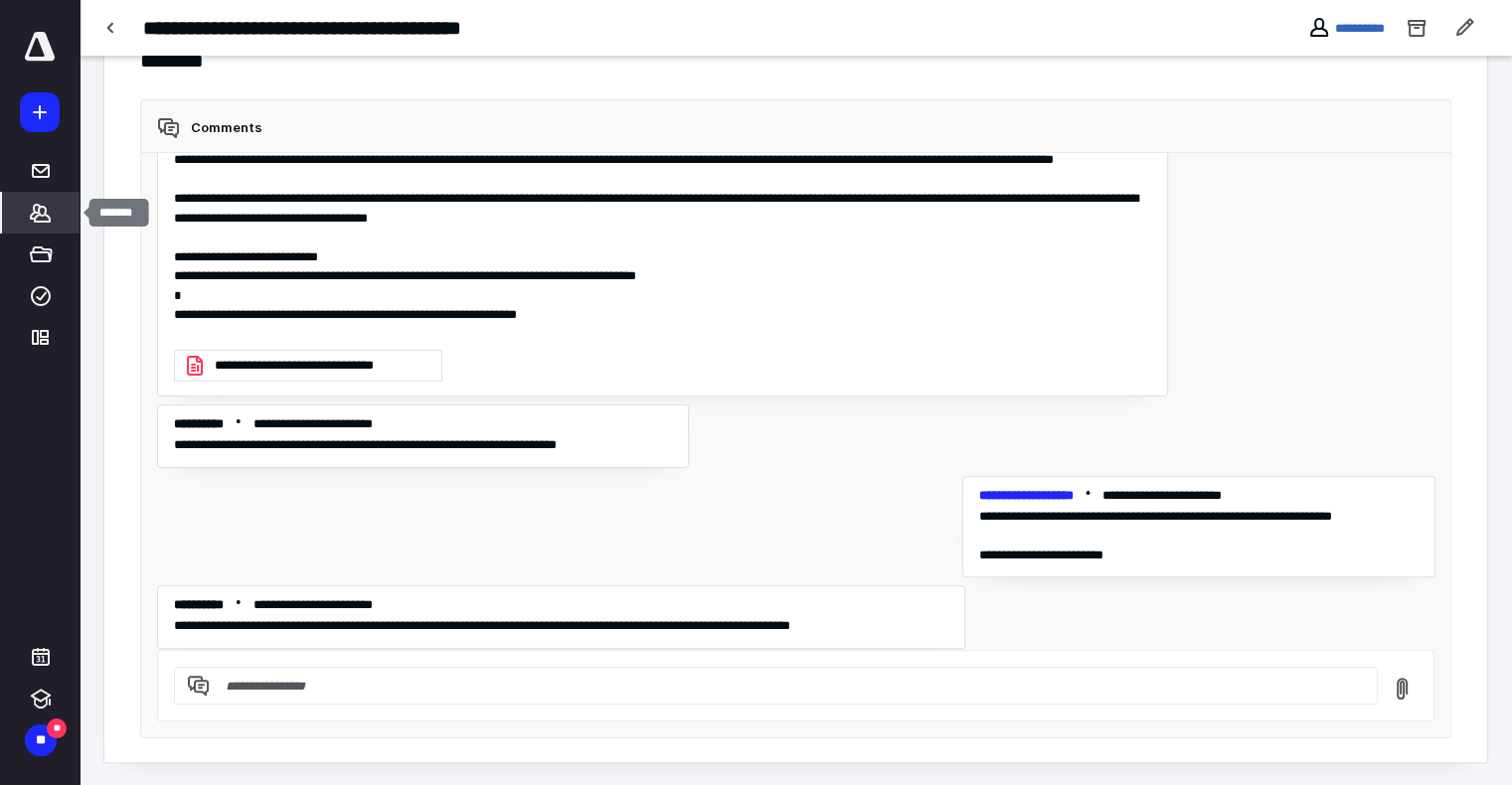 click on "*******" at bounding box center [41, 213] 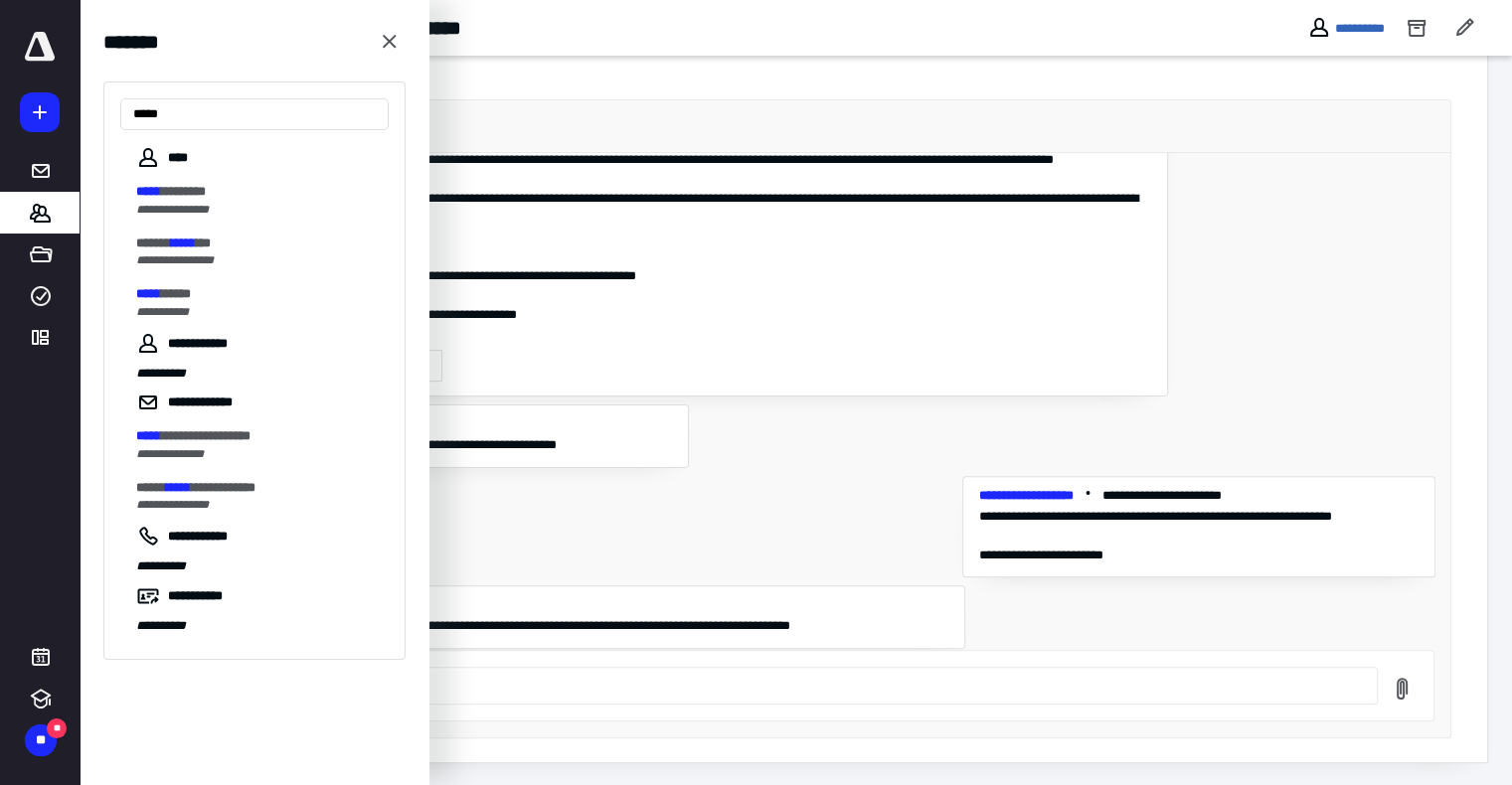 type on "*****" 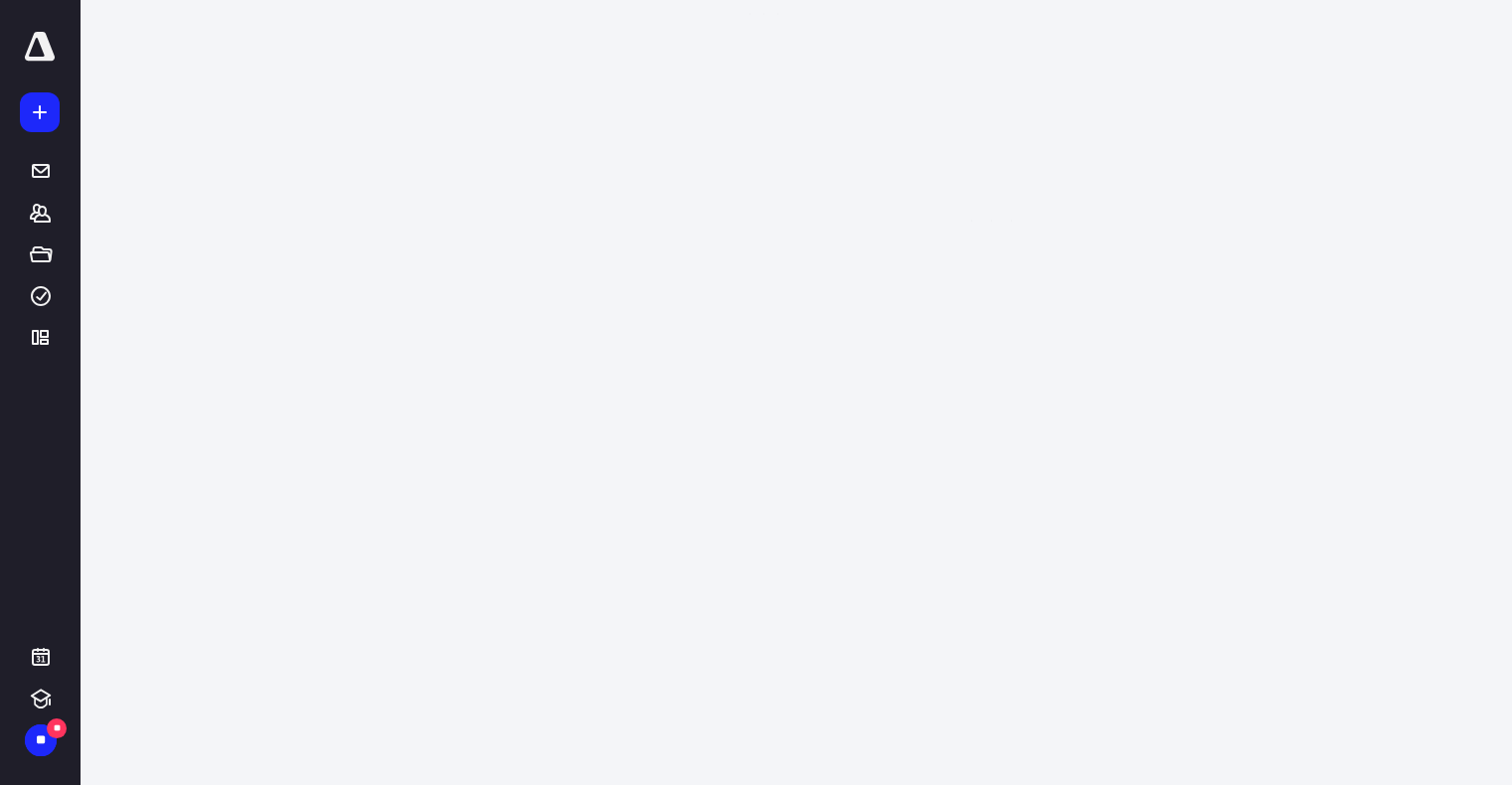 scroll, scrollTop: 0, scrollLeft: 0, axis: both 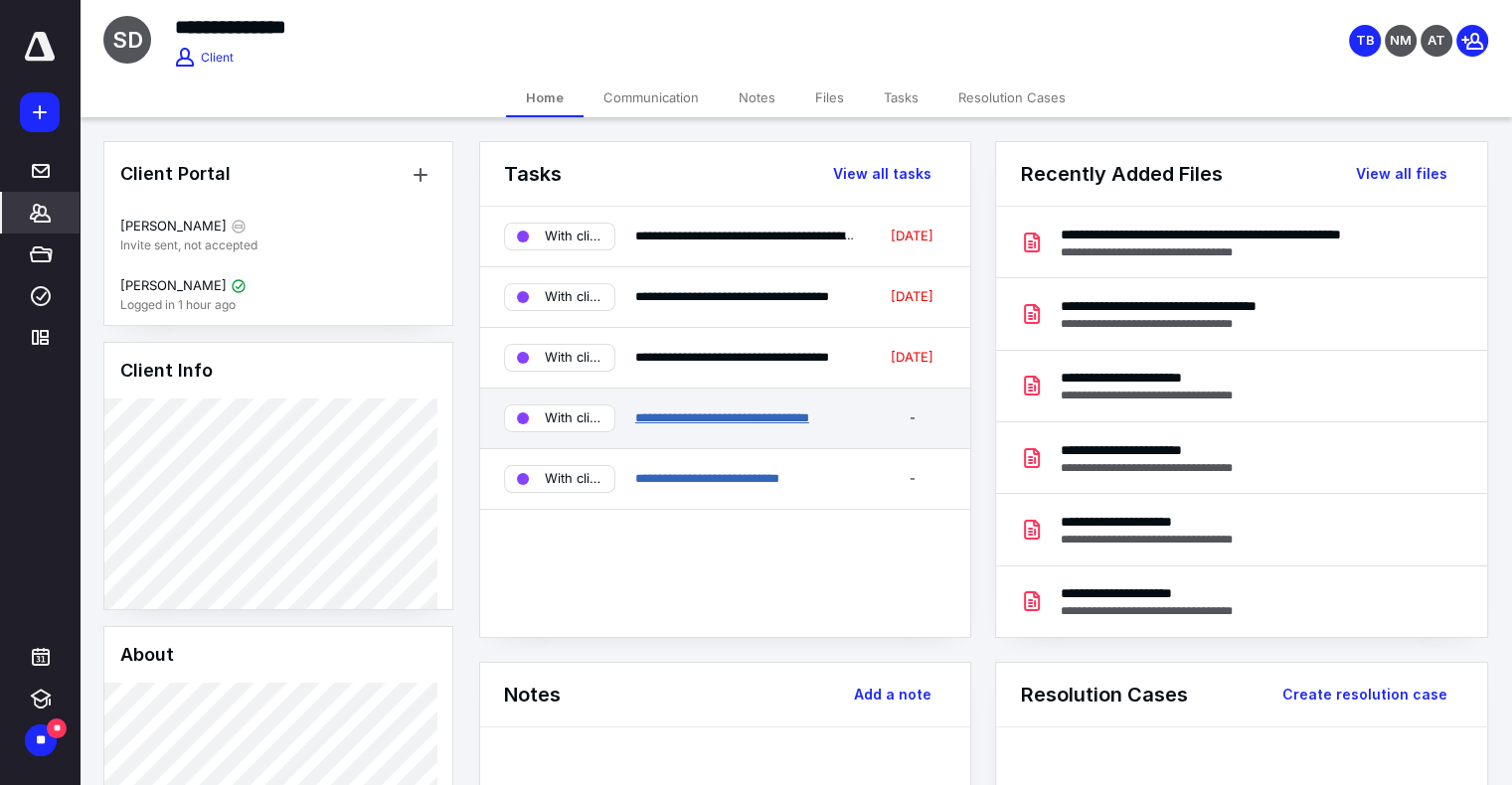 click on "**********" at bounding box center [722, 417] 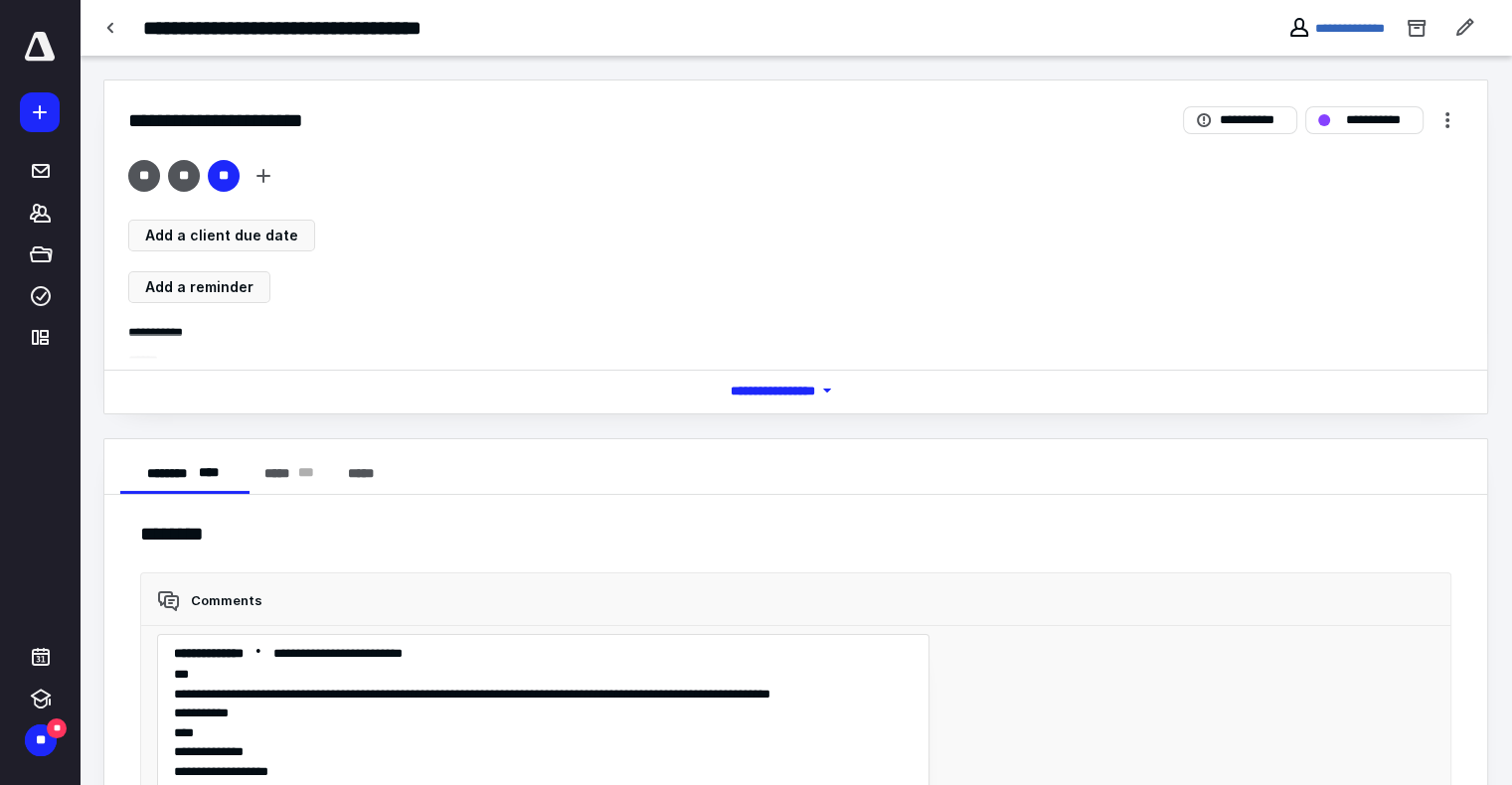 scroll, scrollTop: 2150, scrollLeft: 0, axis: vertical 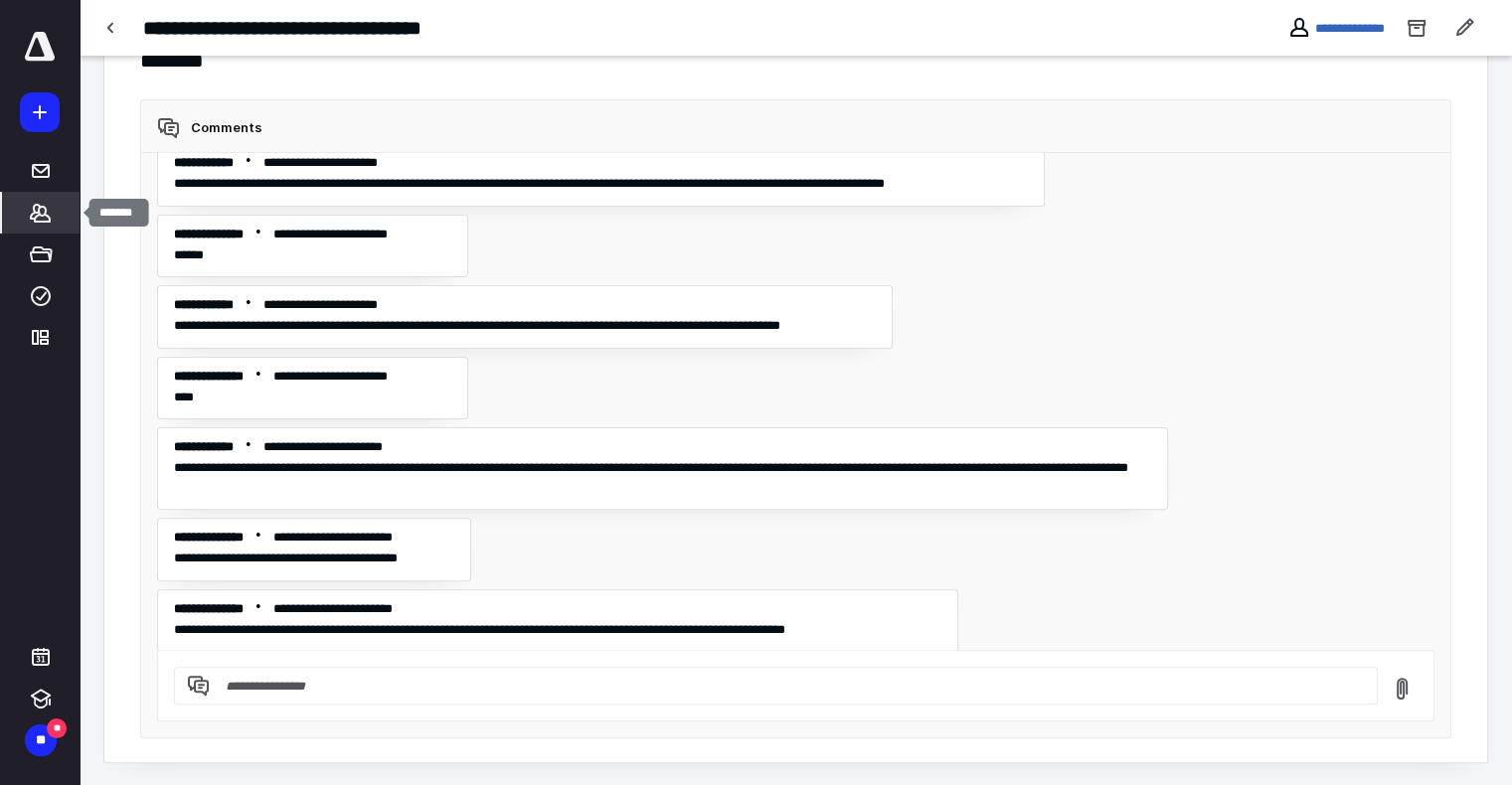 click on "*******" at bounding box center (41, 213) 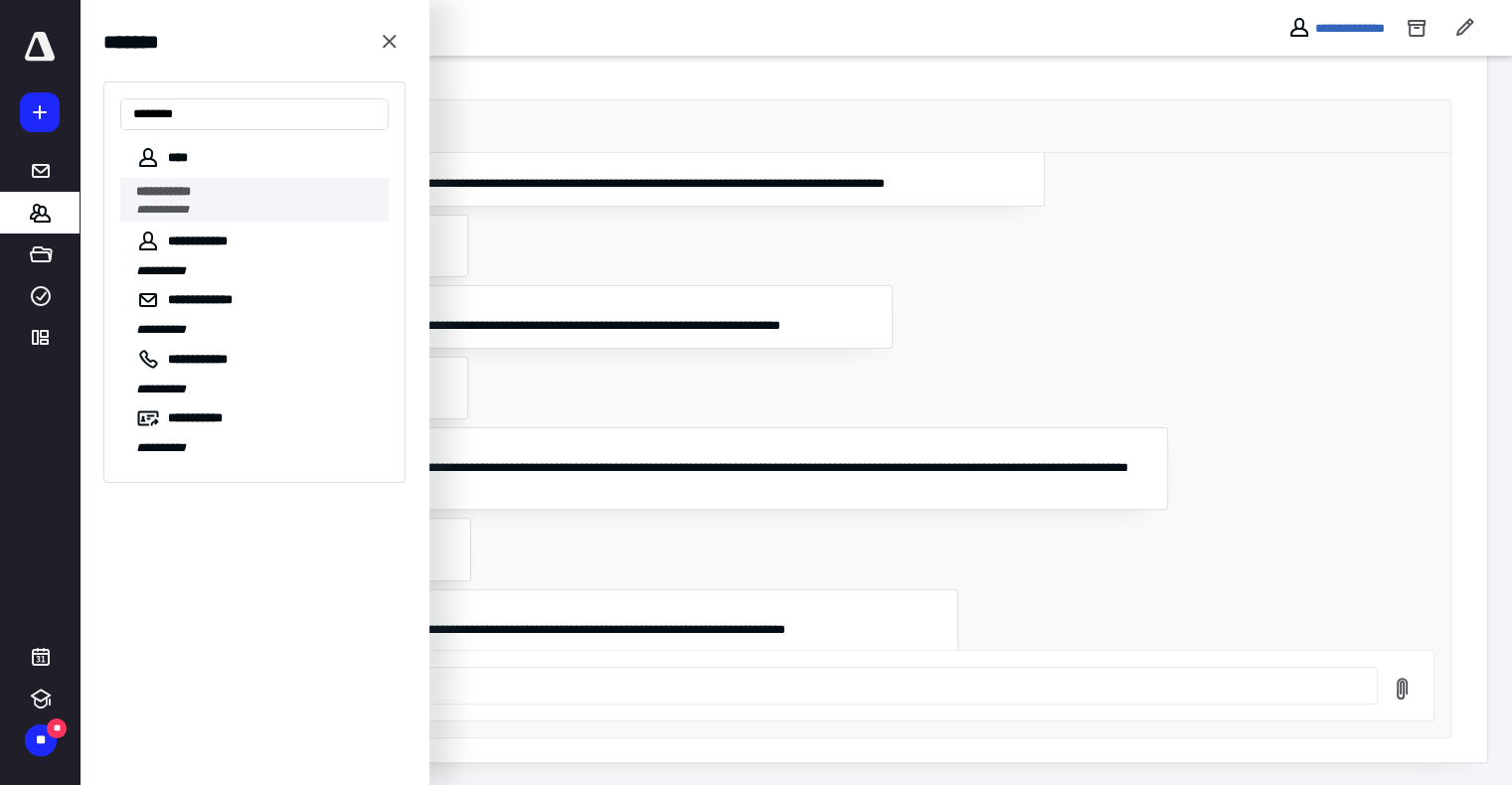 type on "********" 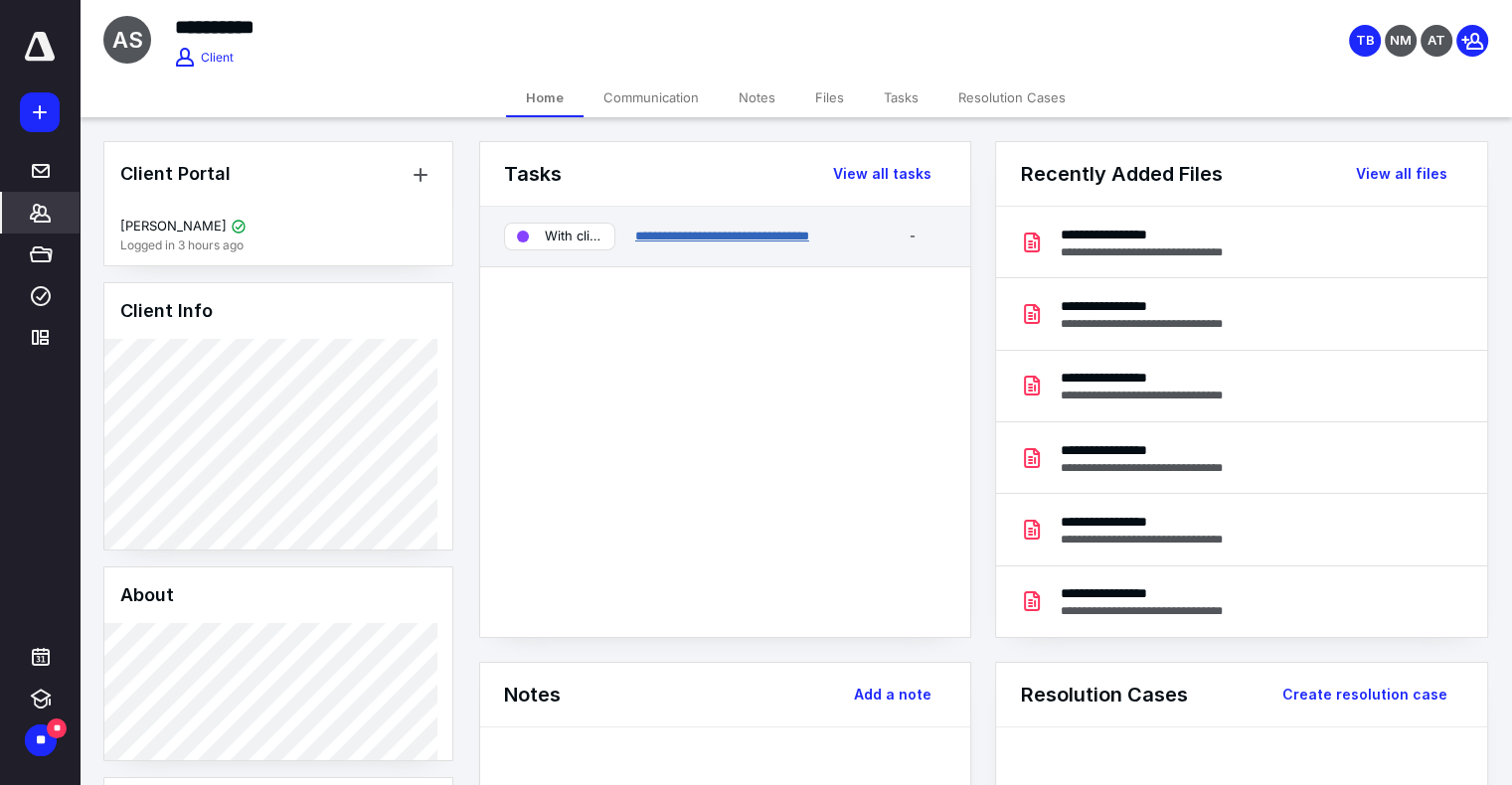 click on "**********" at bounding box center [722, 236] 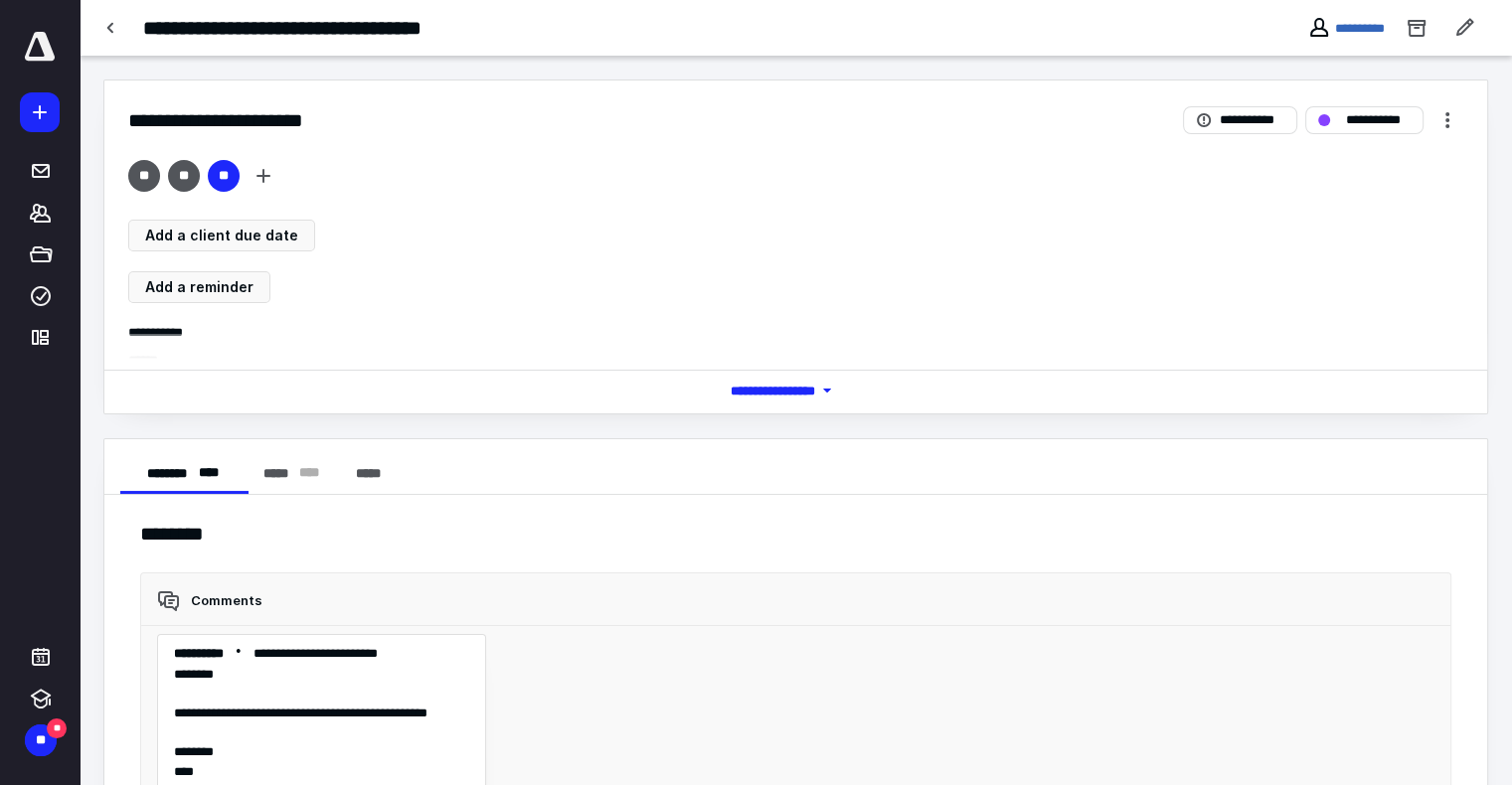 scroll, scrollTop: 6822, scrollLeft: 0, axis: vertical 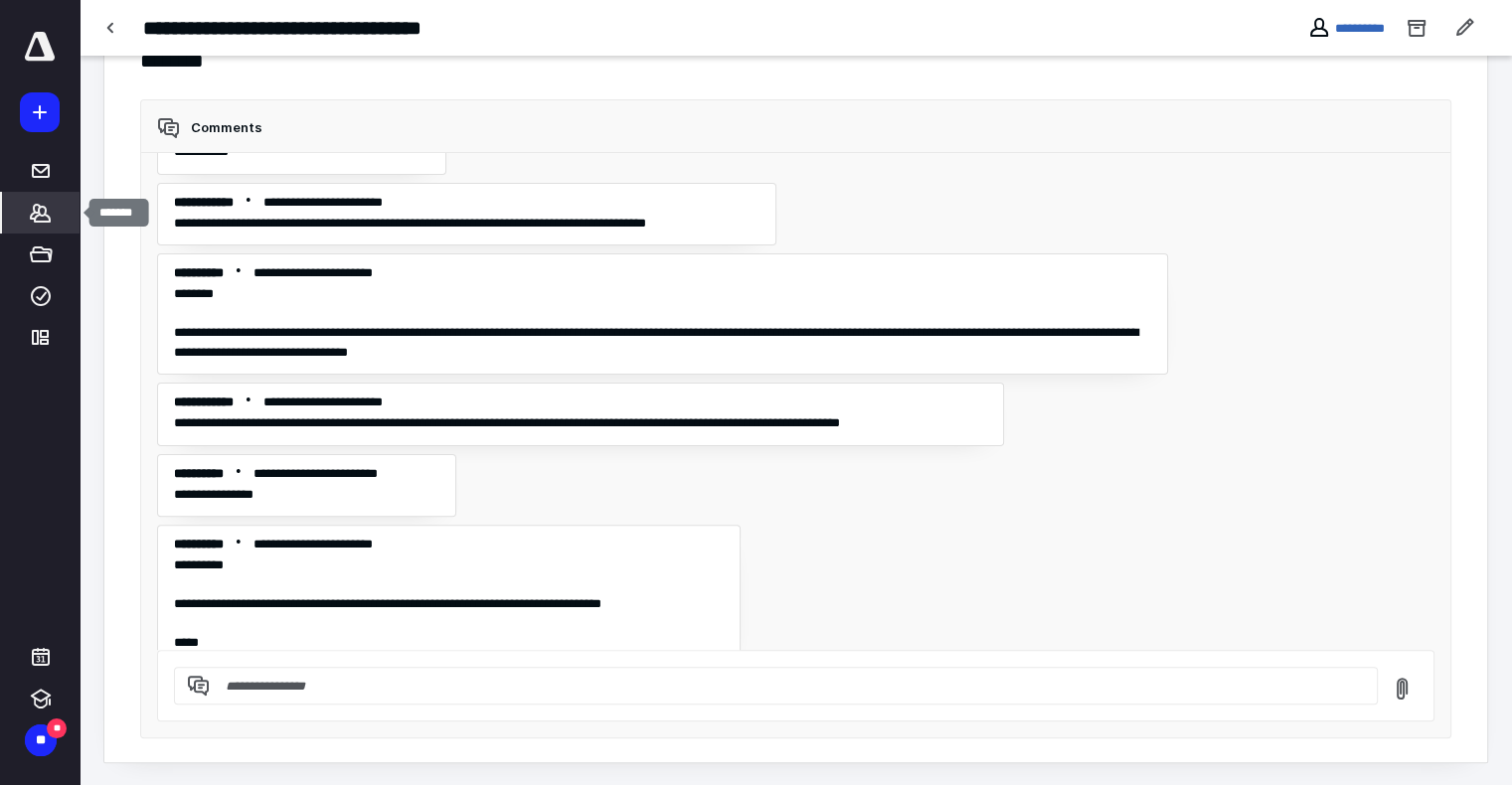 click 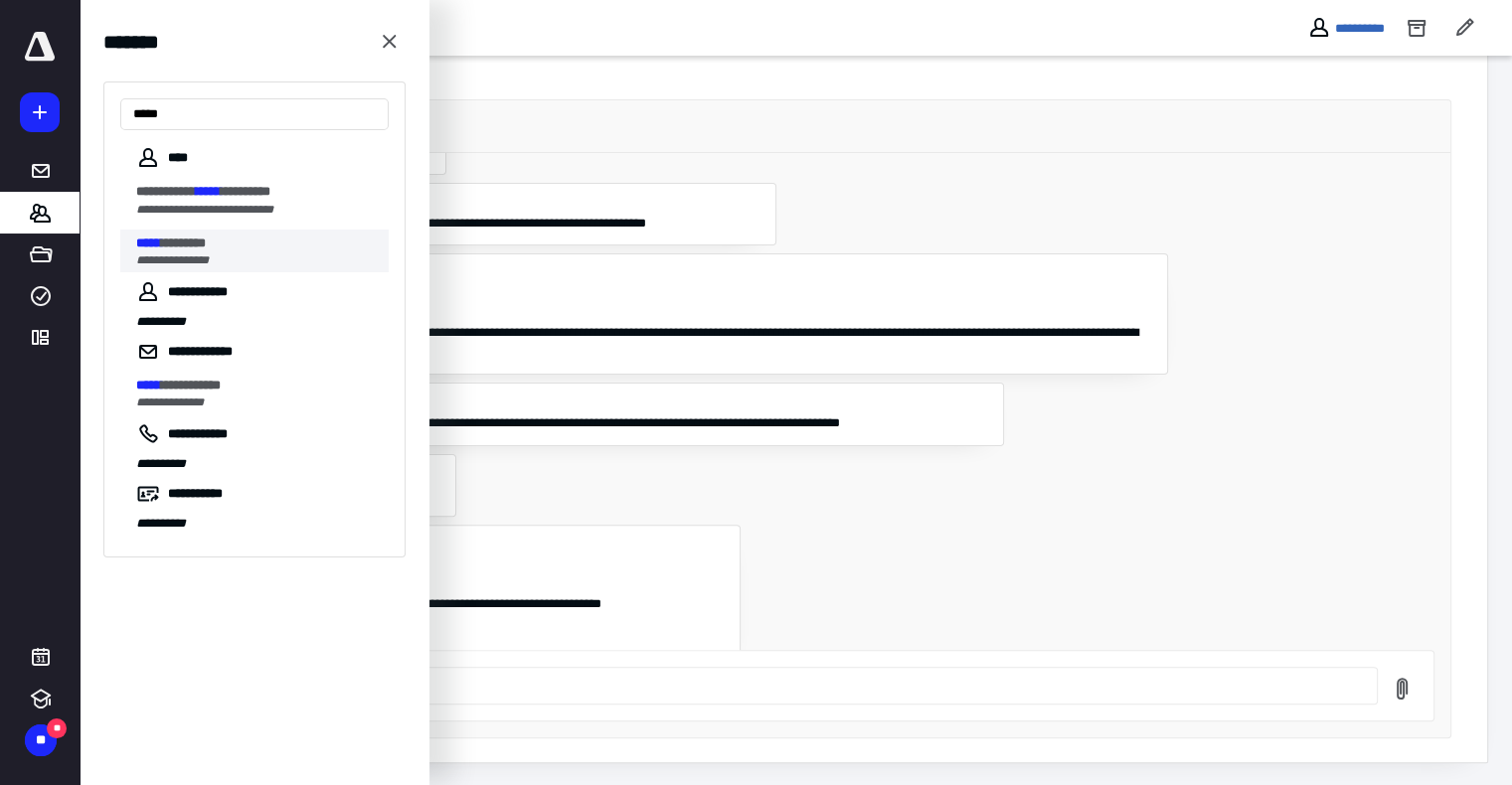 type on "*****" 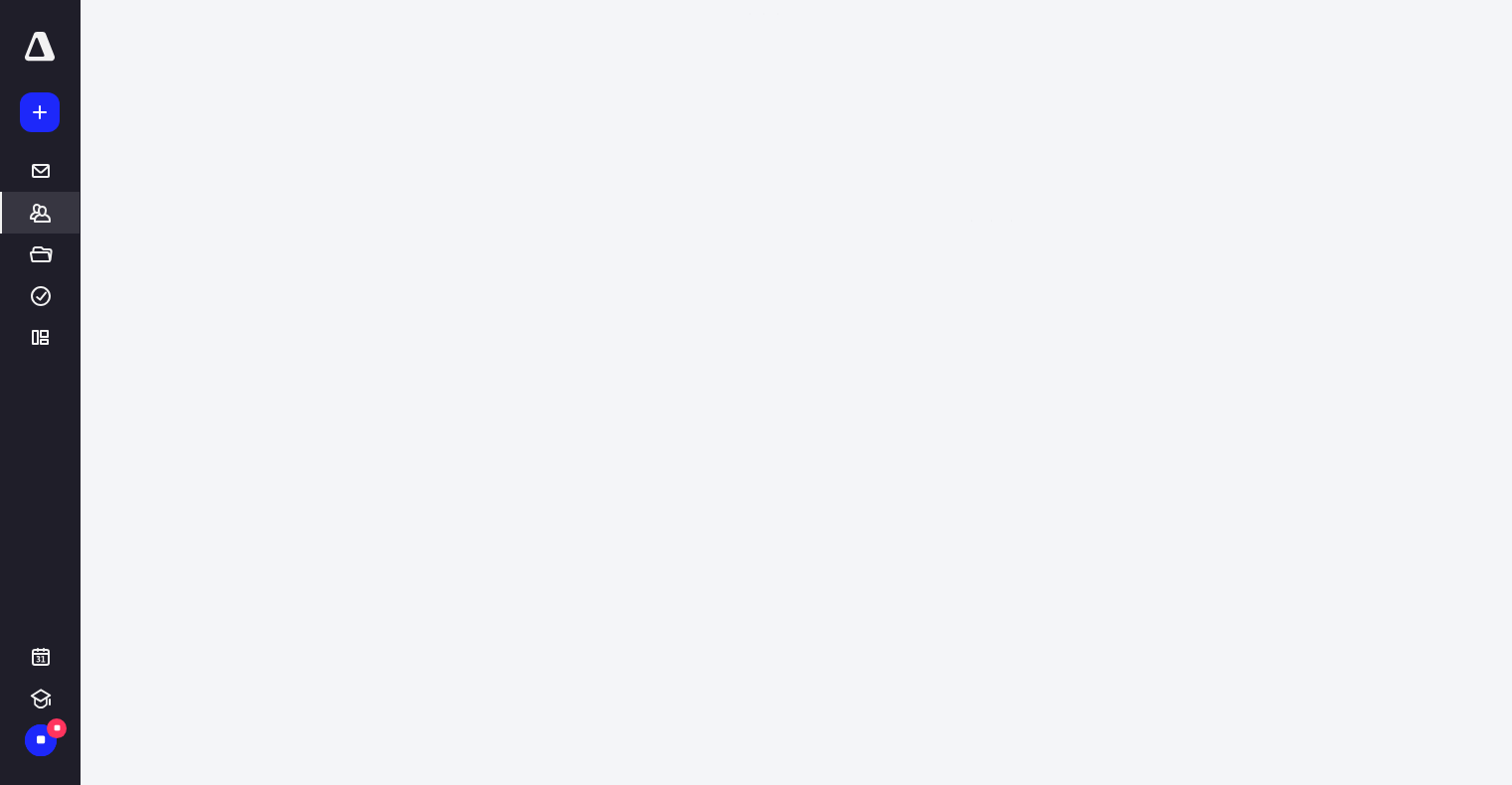 scroll, scrollTop: 0, scrollLeft: 0, axis: both 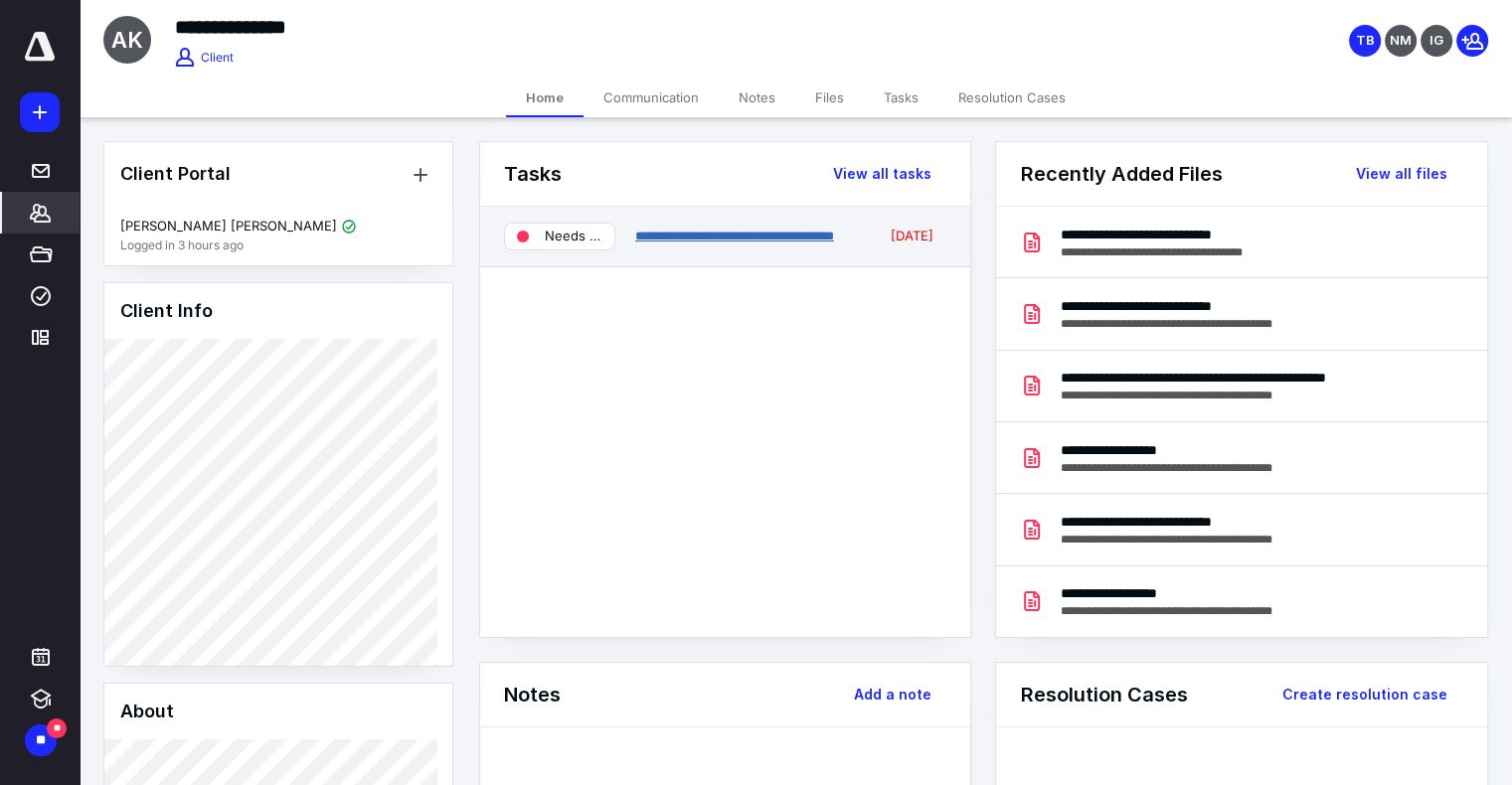 click on "**********" at bounding box center [735, 236] 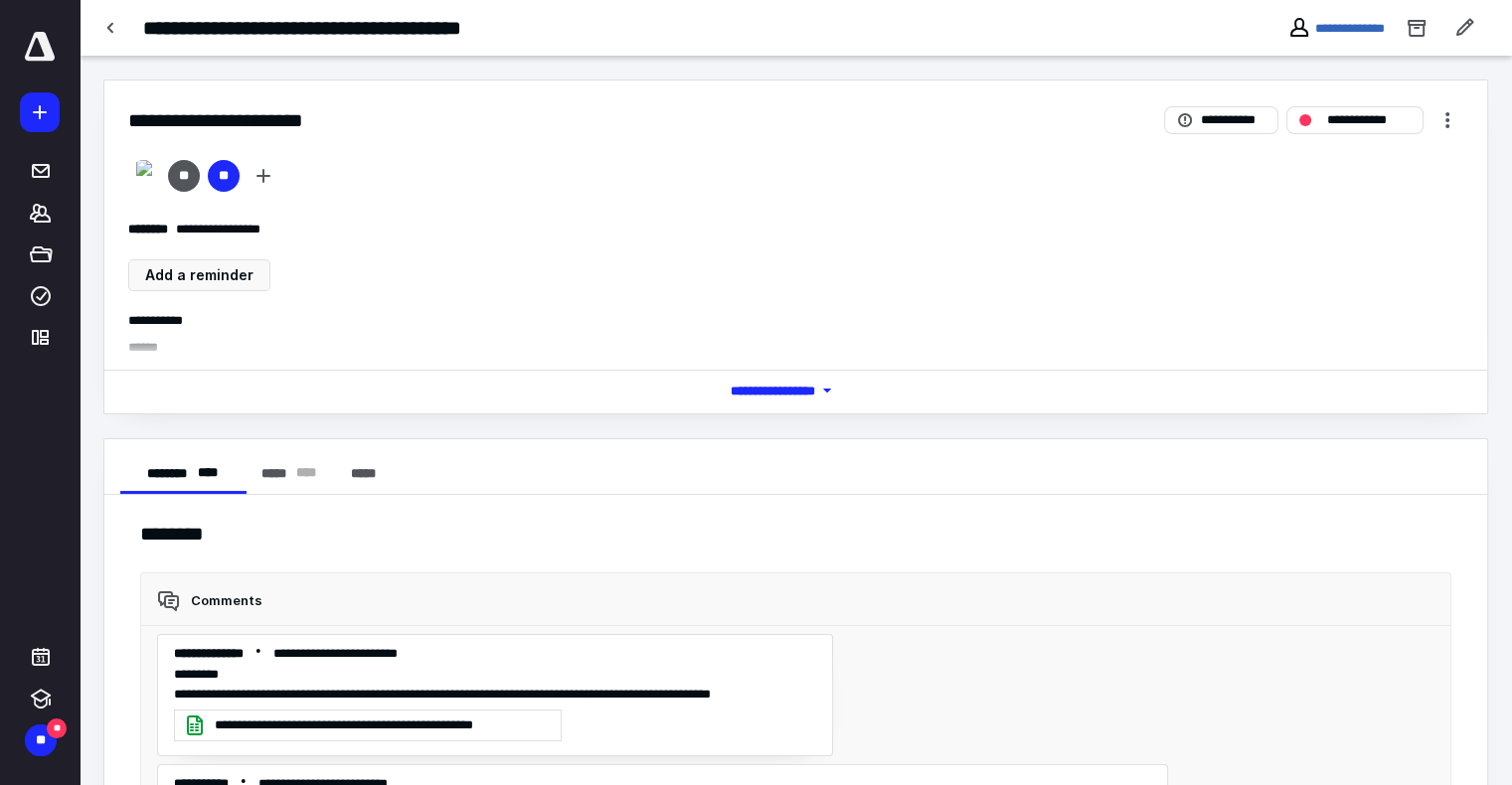 scroll, scrollTop: 304, scrollLeft: 0, axis: vertical 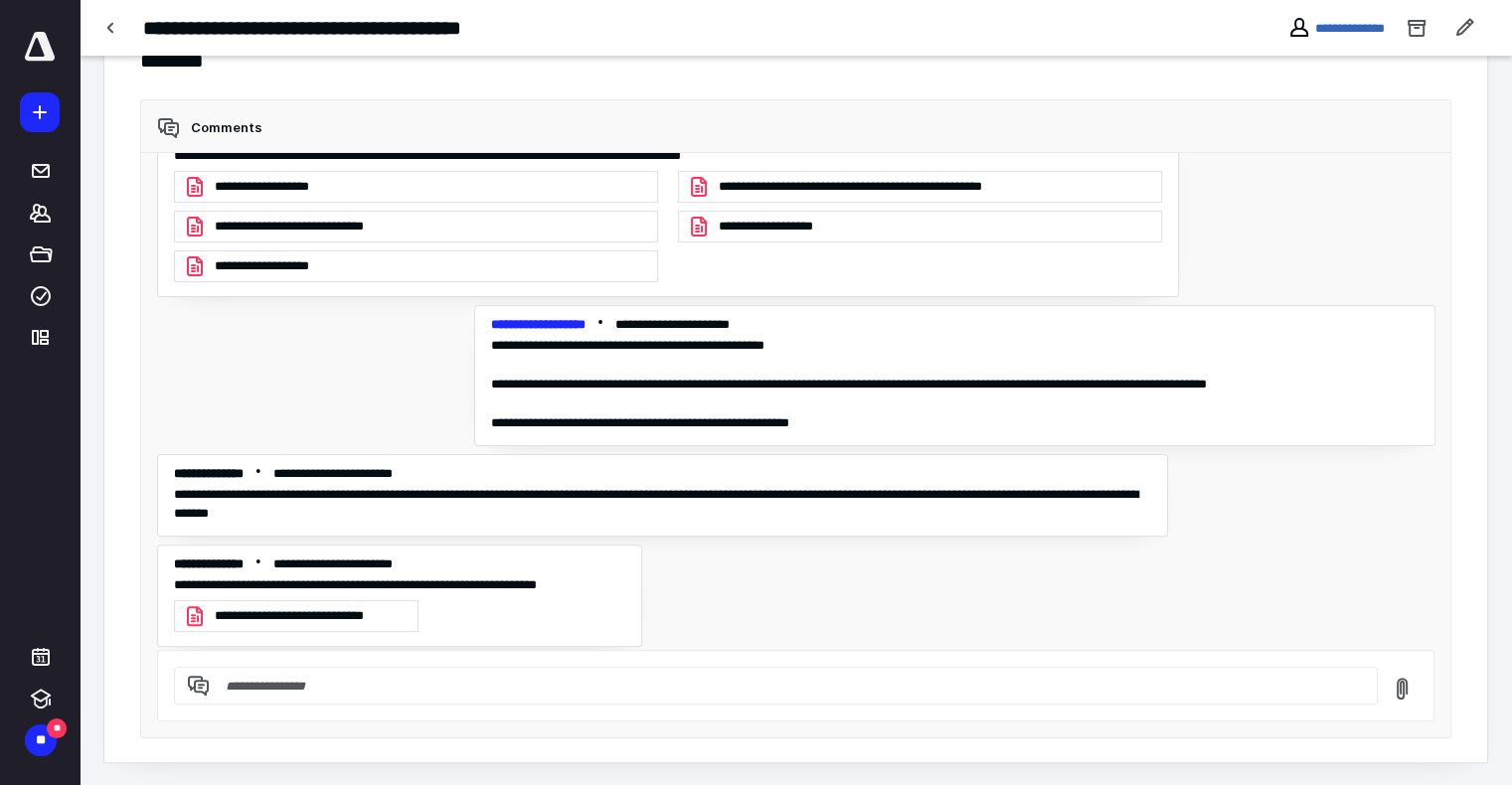 click on "**********" at bounding box center (310, 616) 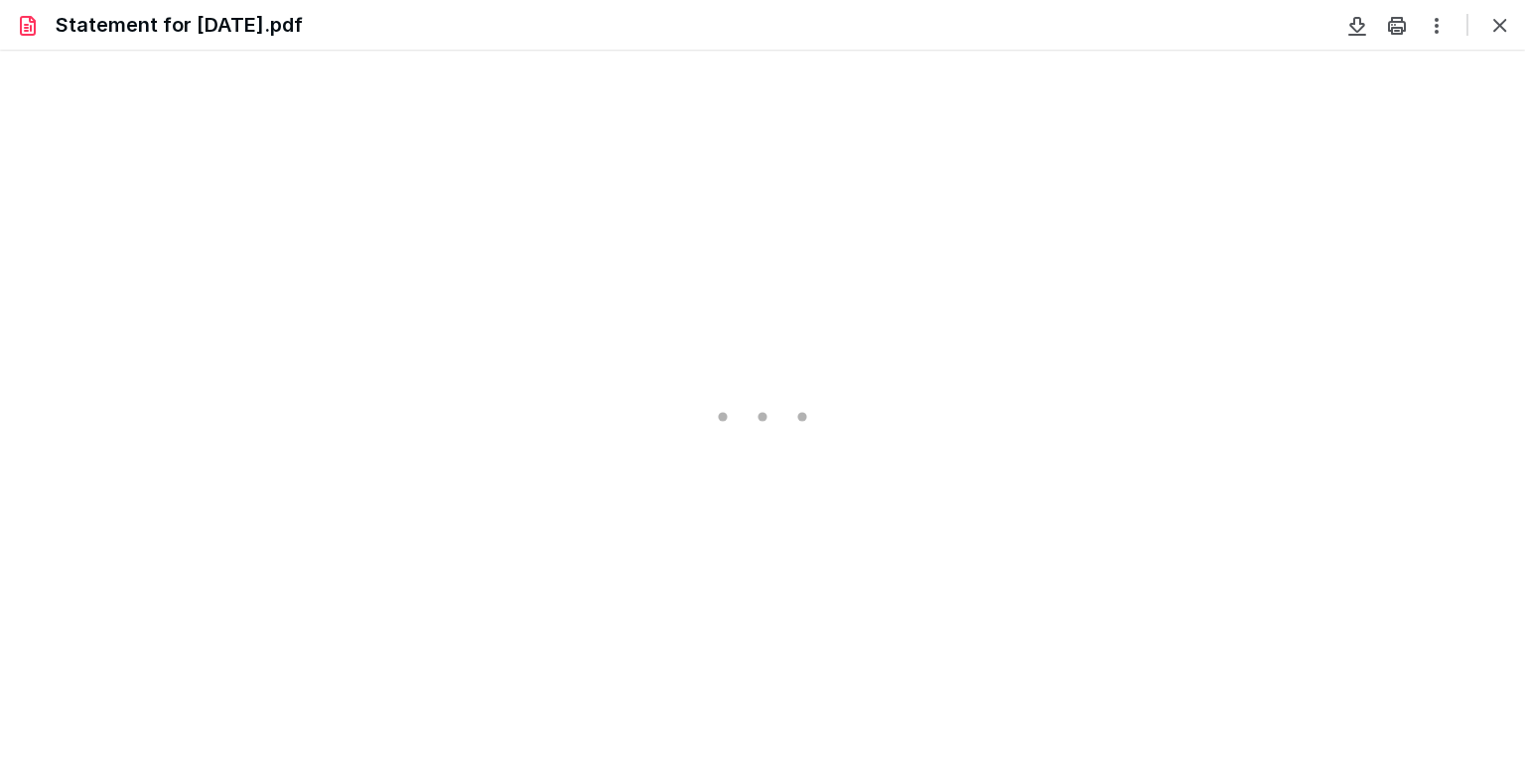 scroll, scrollTop: 0, scrollLeft: 0, axis: both 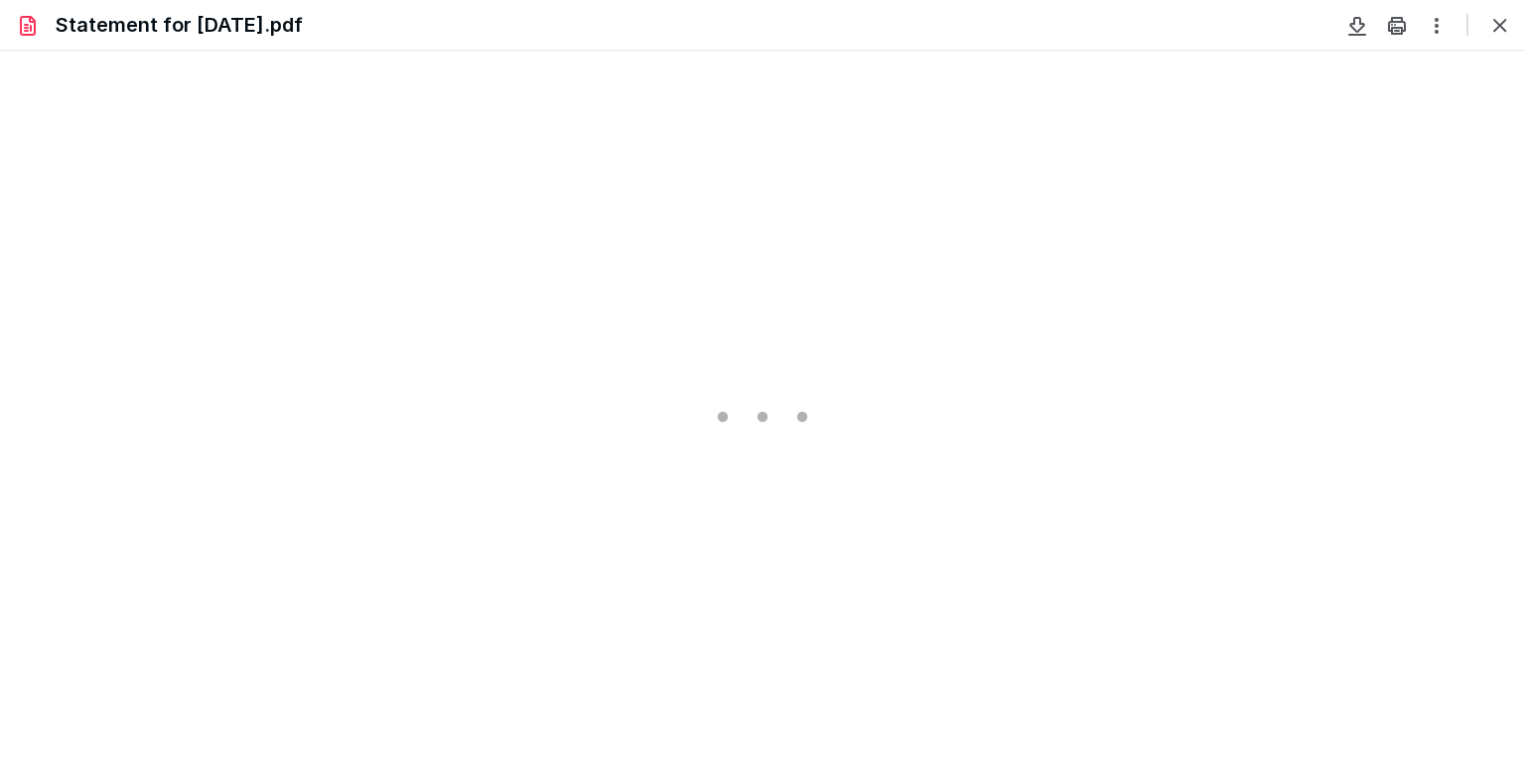 type on "79" 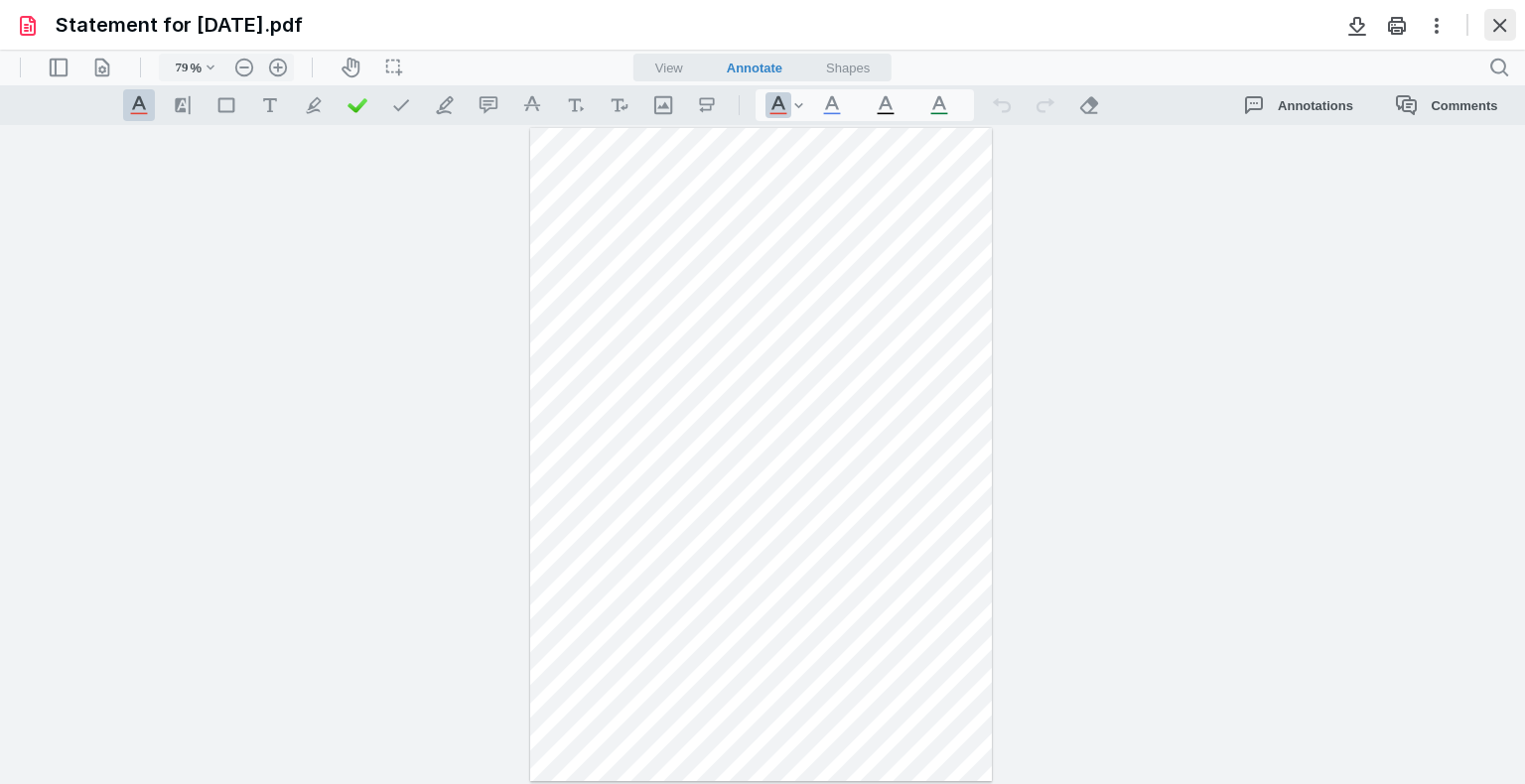 click at bounding box center [1500, 25] 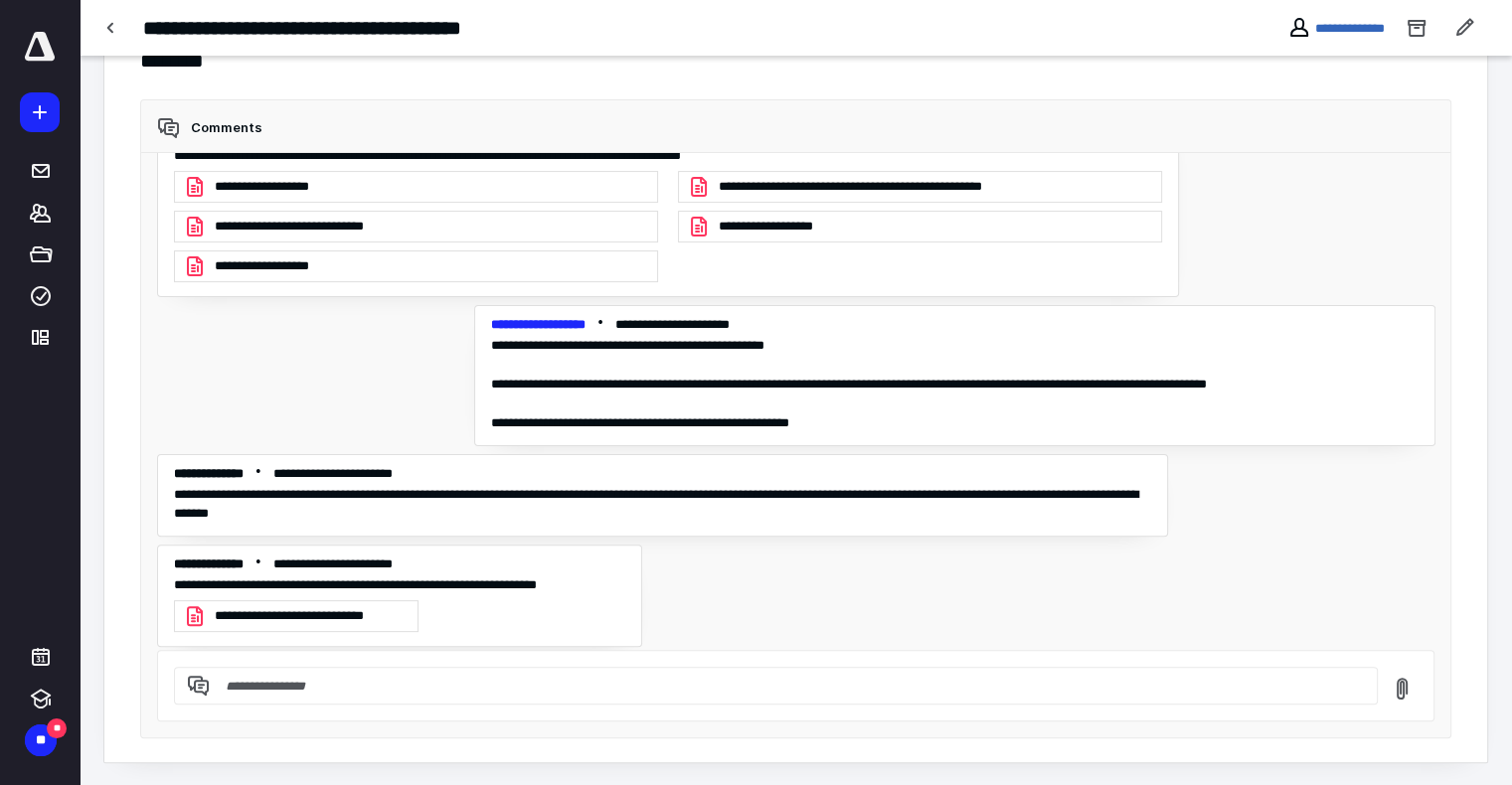 click on "**********" at bounding box center (310, 616) 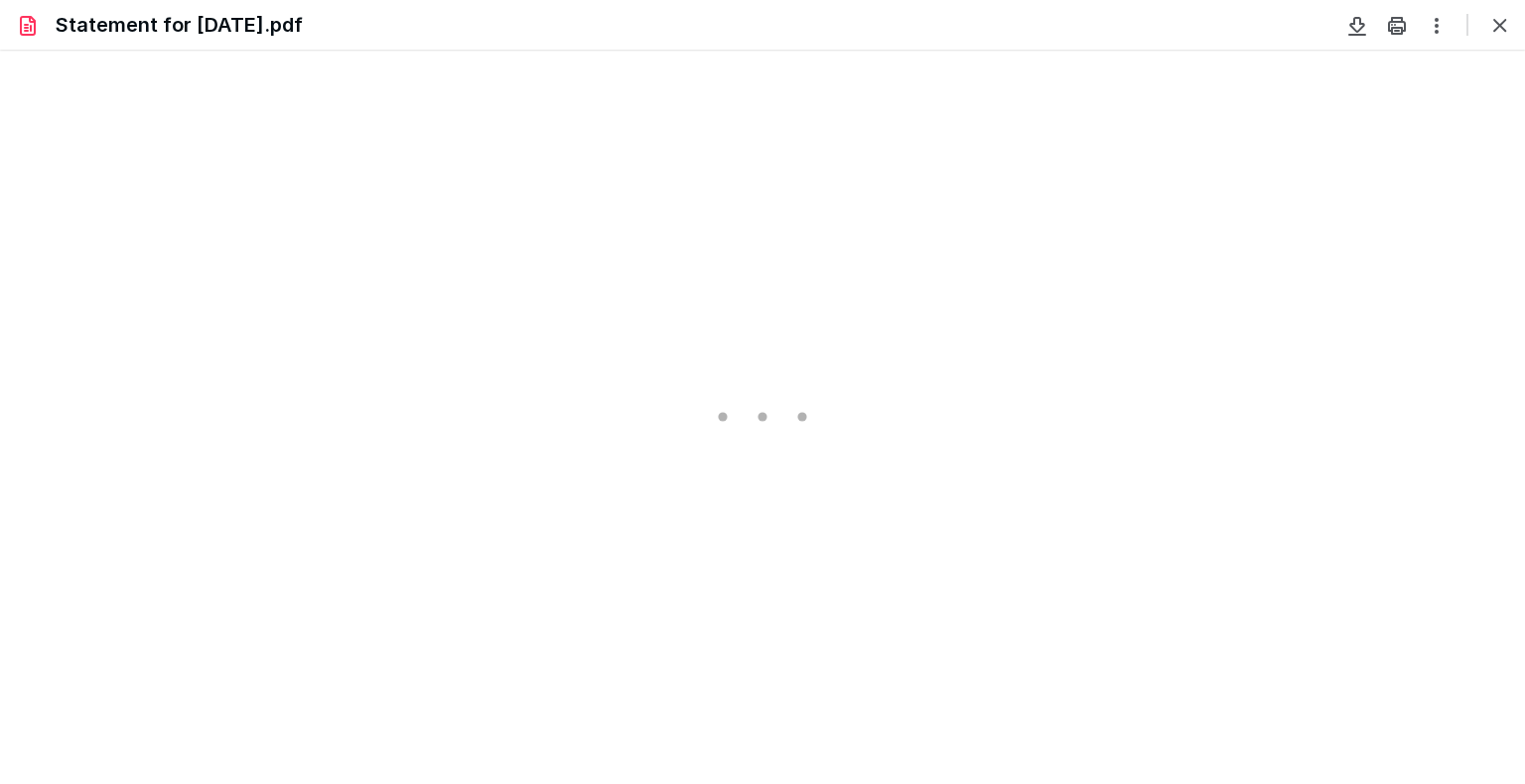 scroll, scrollTop: 0, scrollLeft: 0, axis: both 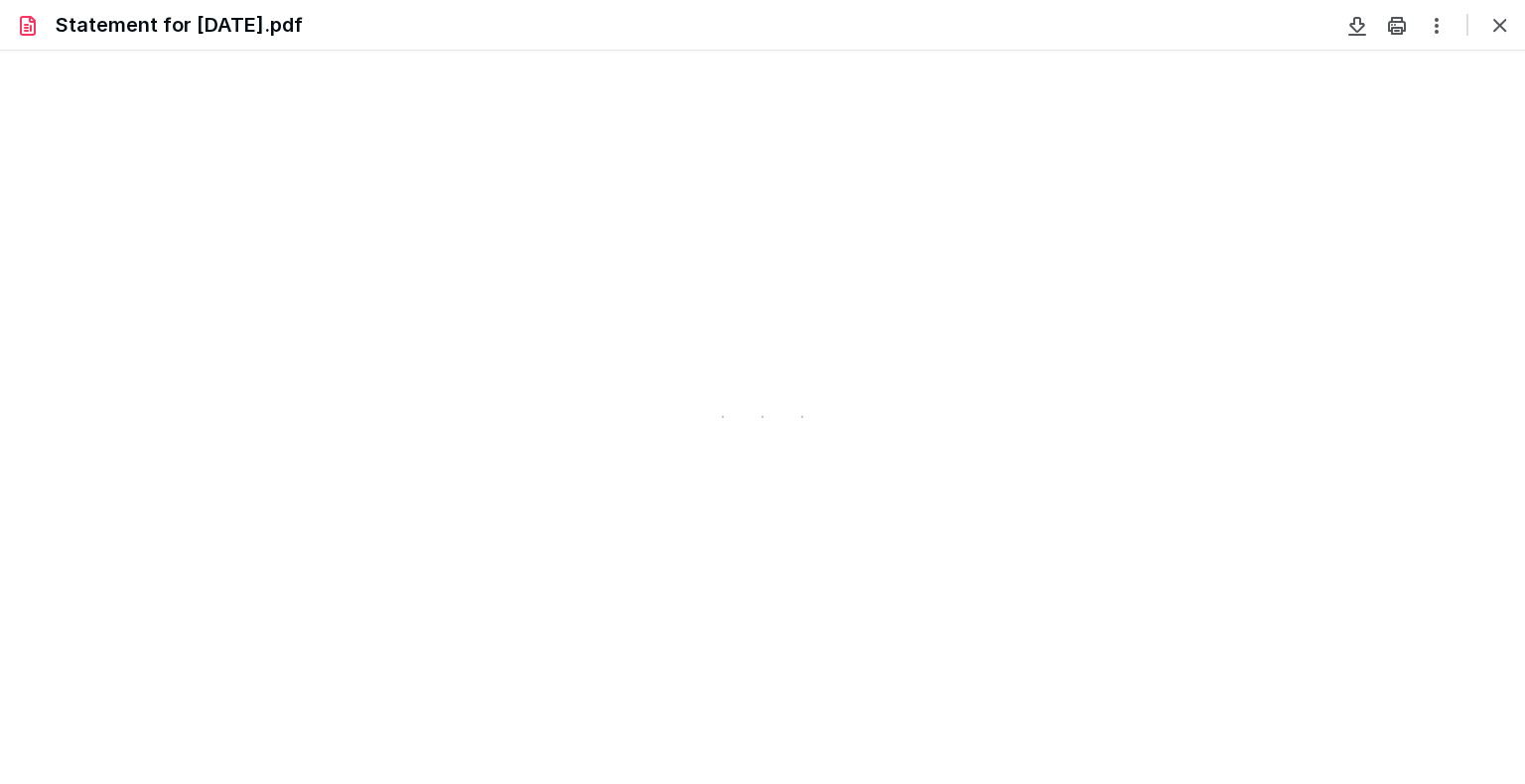 type on "79" 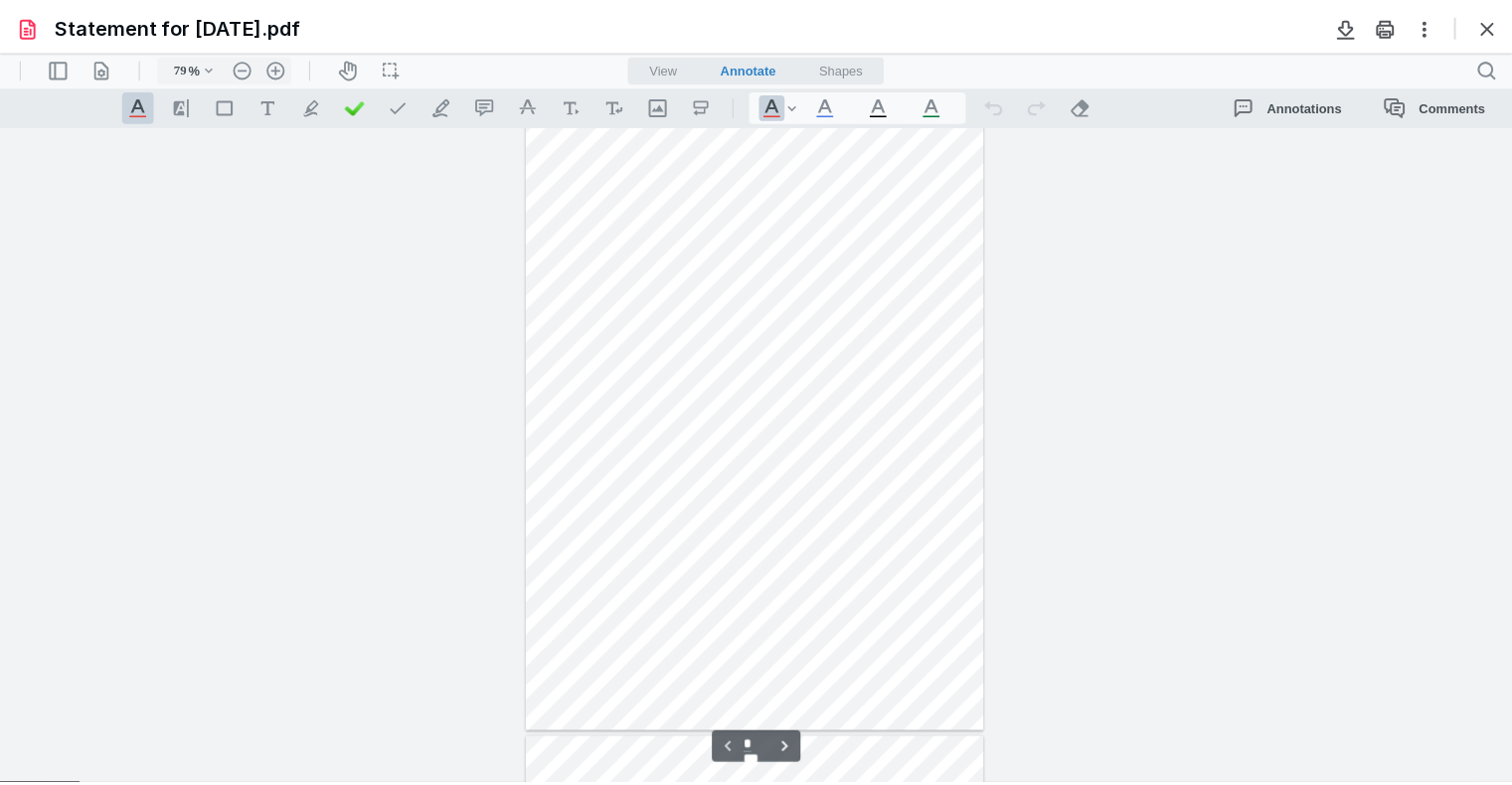 scroll, scrollTop: 0, scrollLeft: 0, axis: both 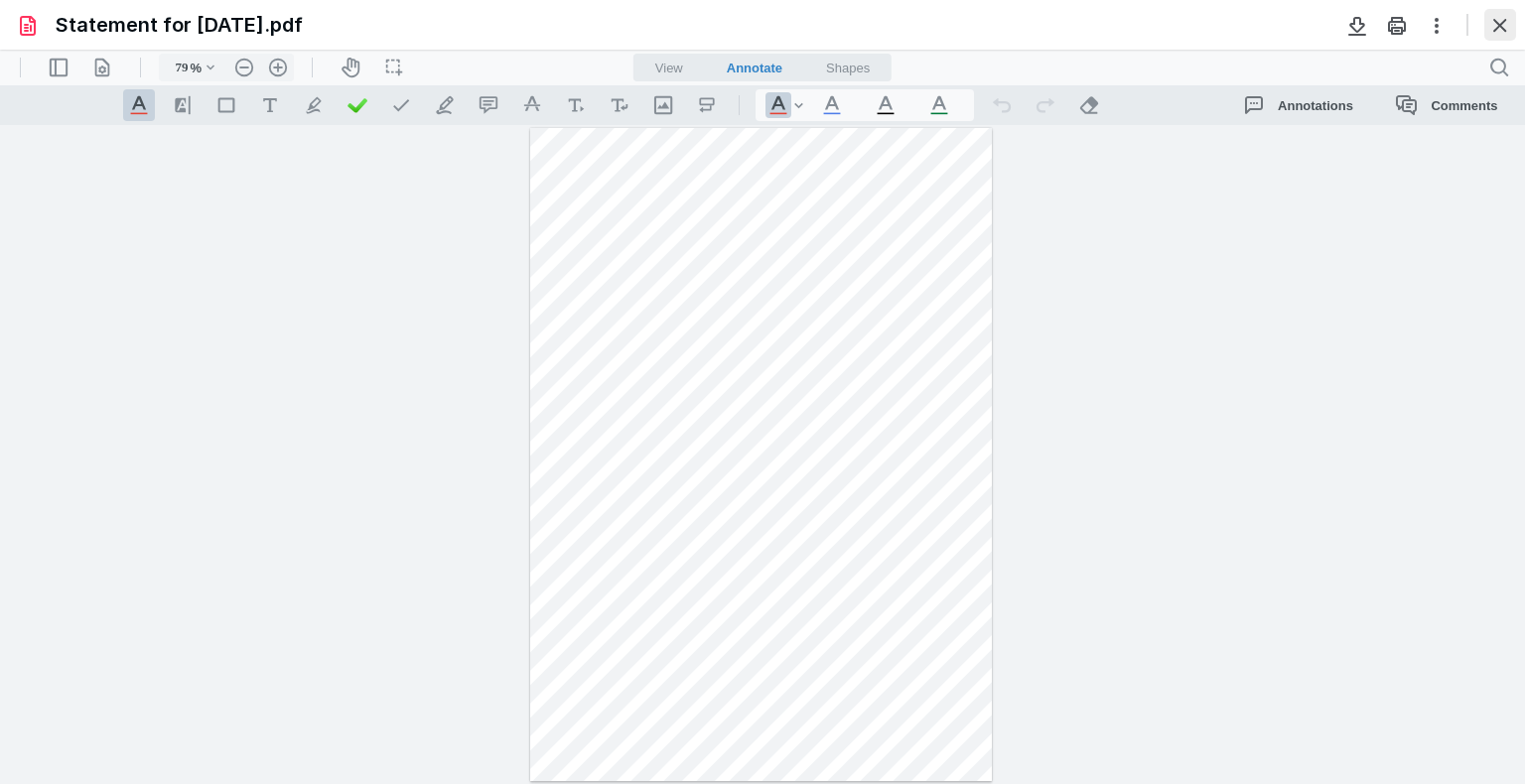 click at bounding box center [1500, 25] 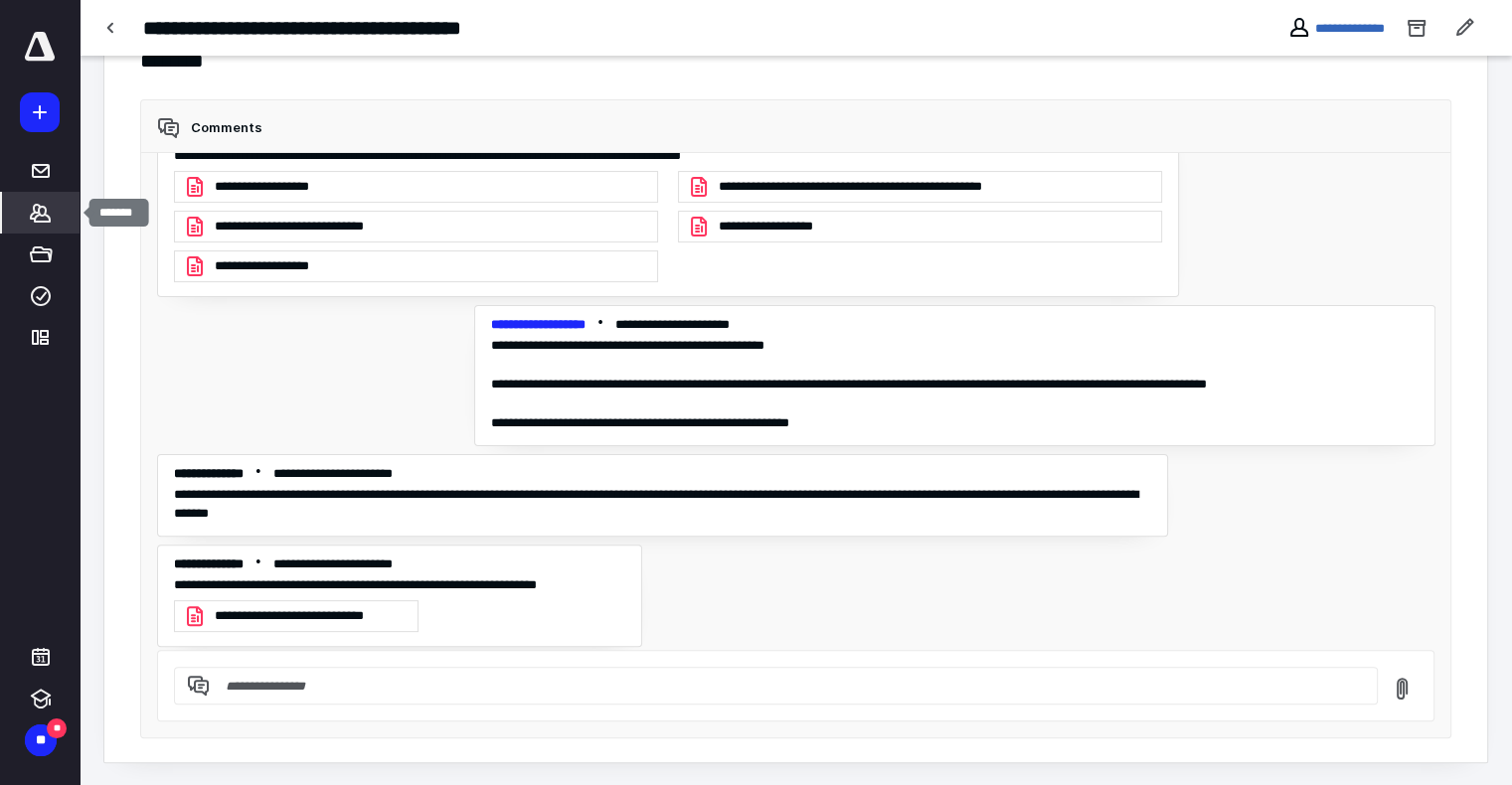click on "*******" at bounding box center (41, 213) 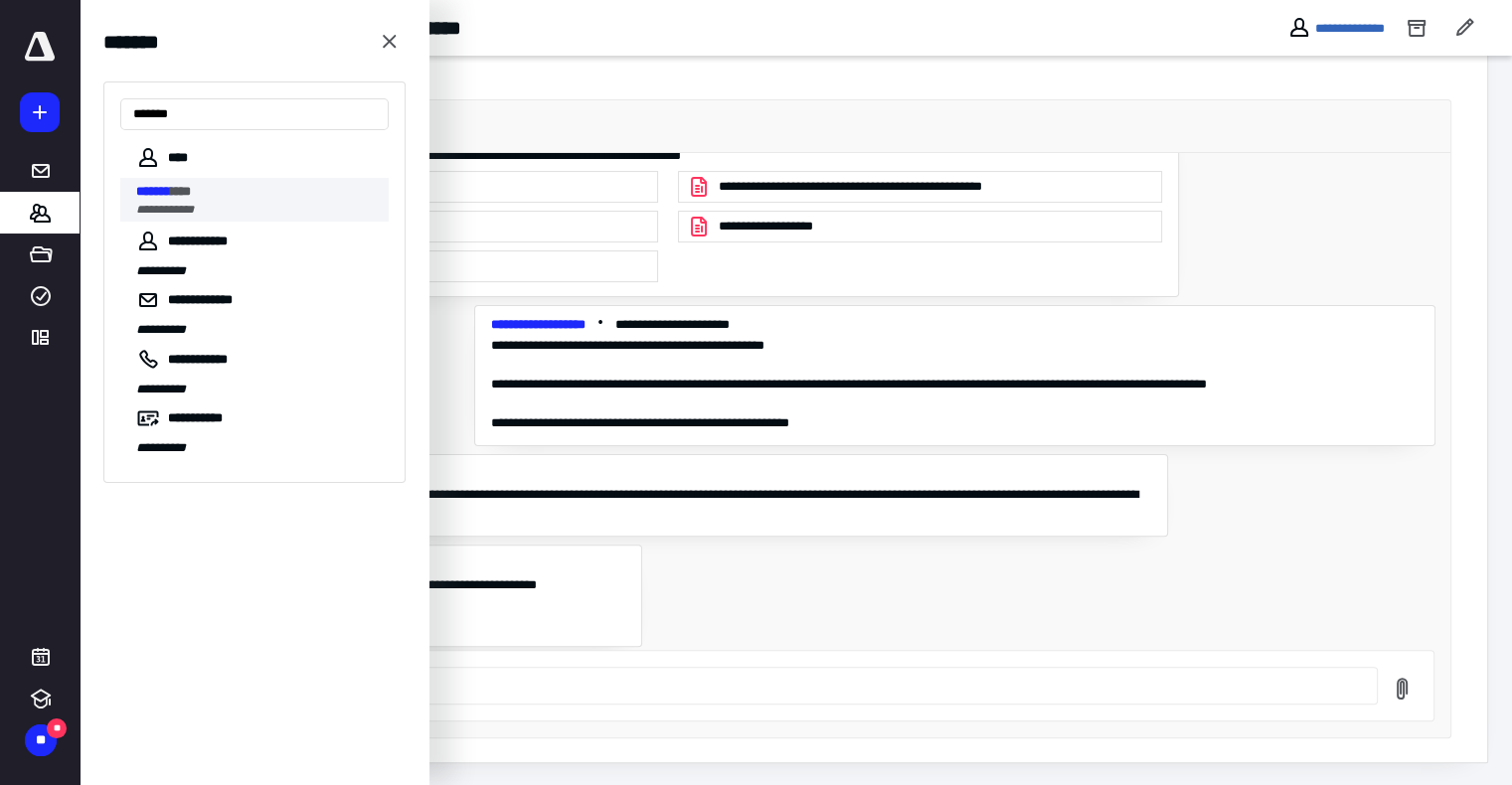 type on "*******" 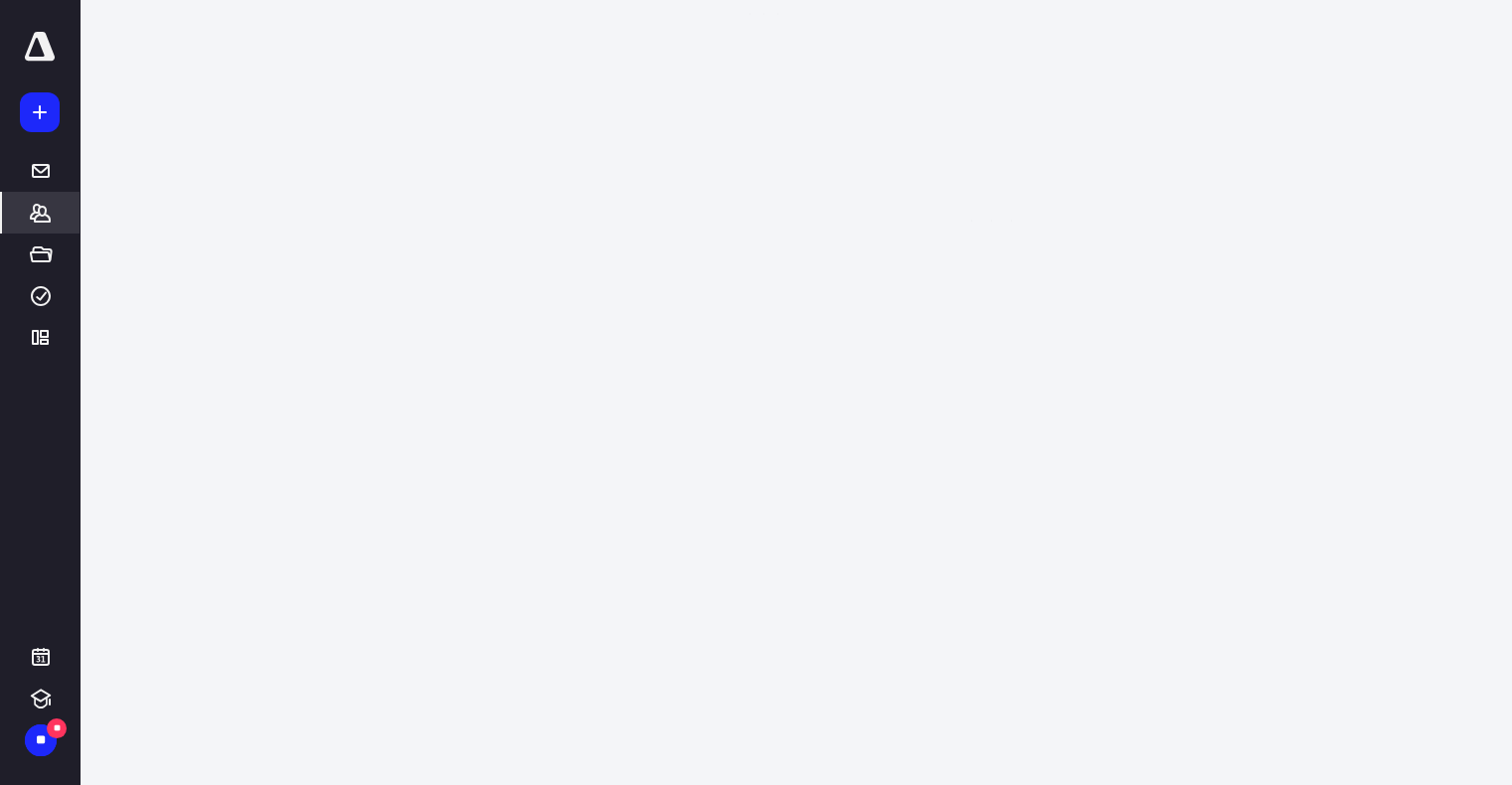 scroll, scrollTop: 0, scrollLeft: 0, axis: both 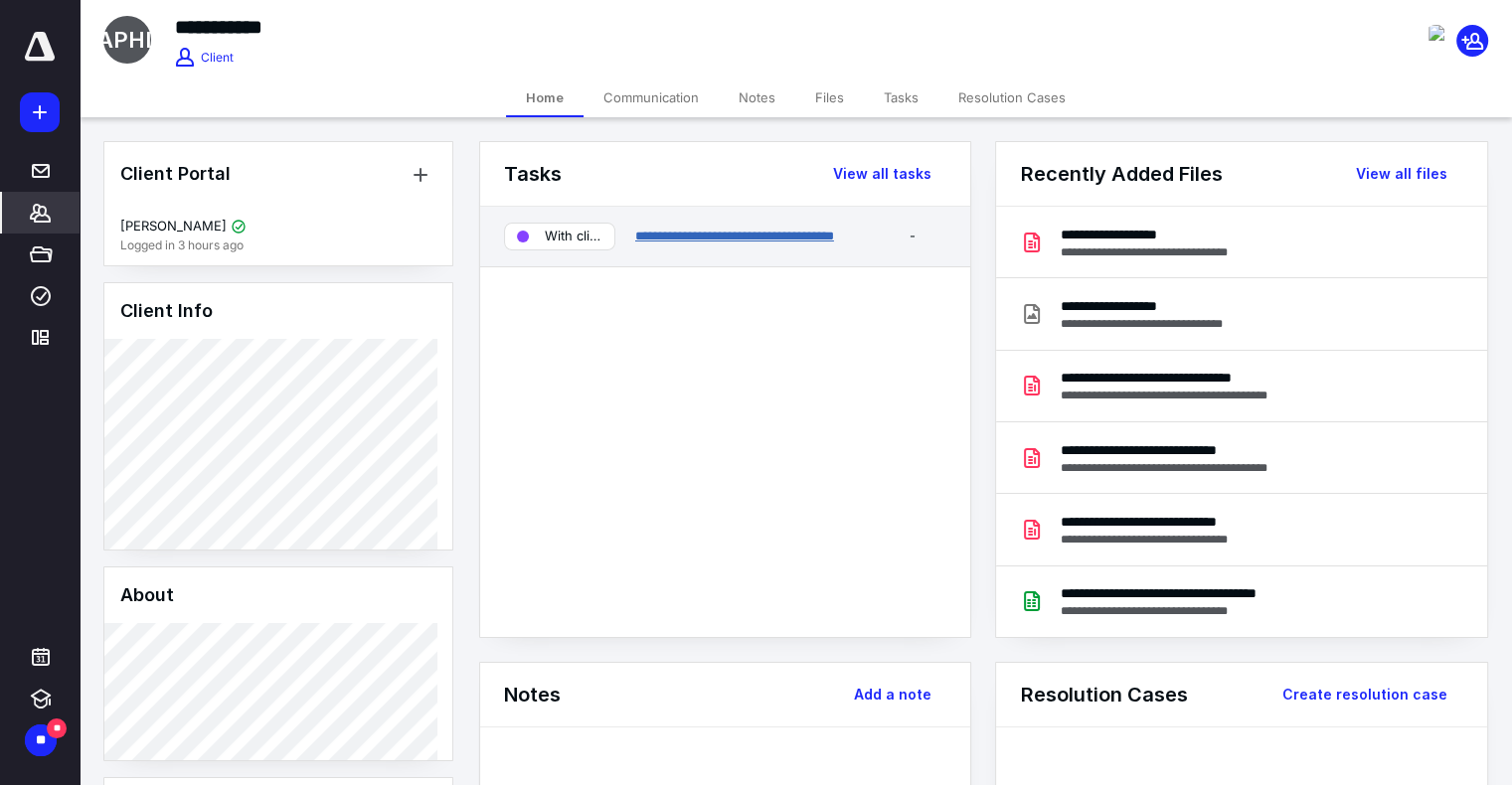 click on "**********" at bounding box center [735, 236] 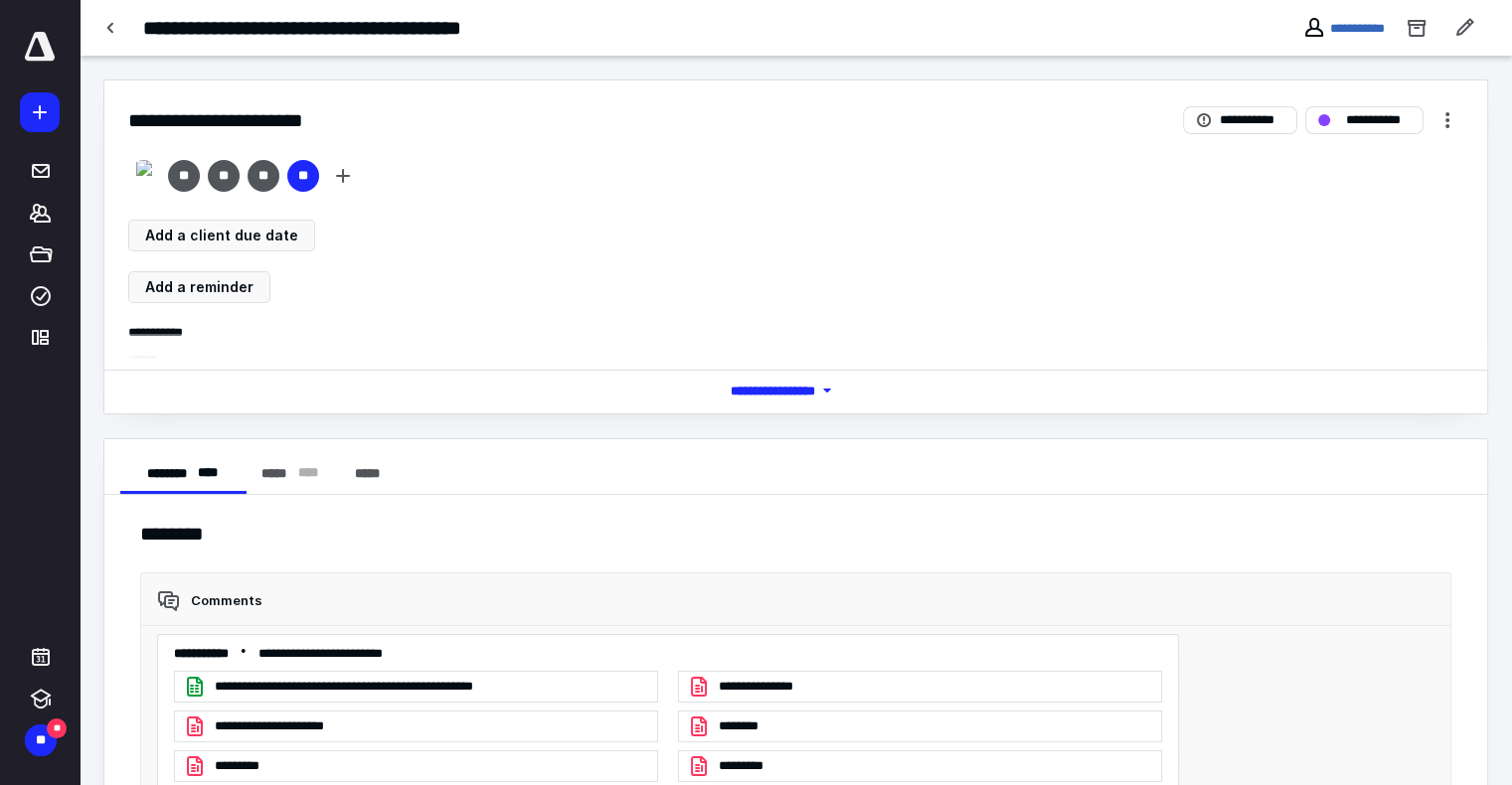 scroll, scrollTop: 3621, scrollLeft: 0, axis: vertical 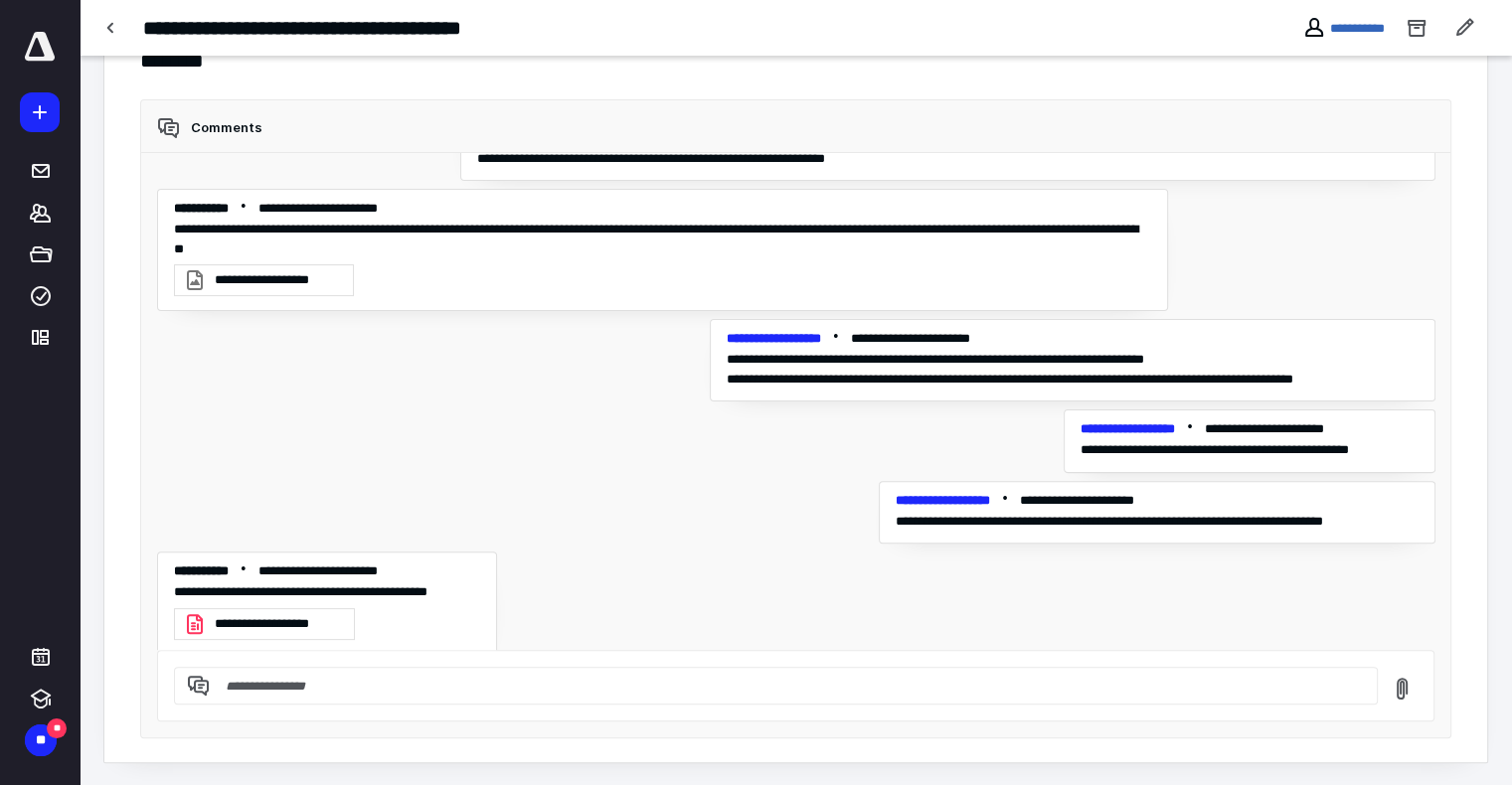 click on "**********" at bounding box center (278, 624) 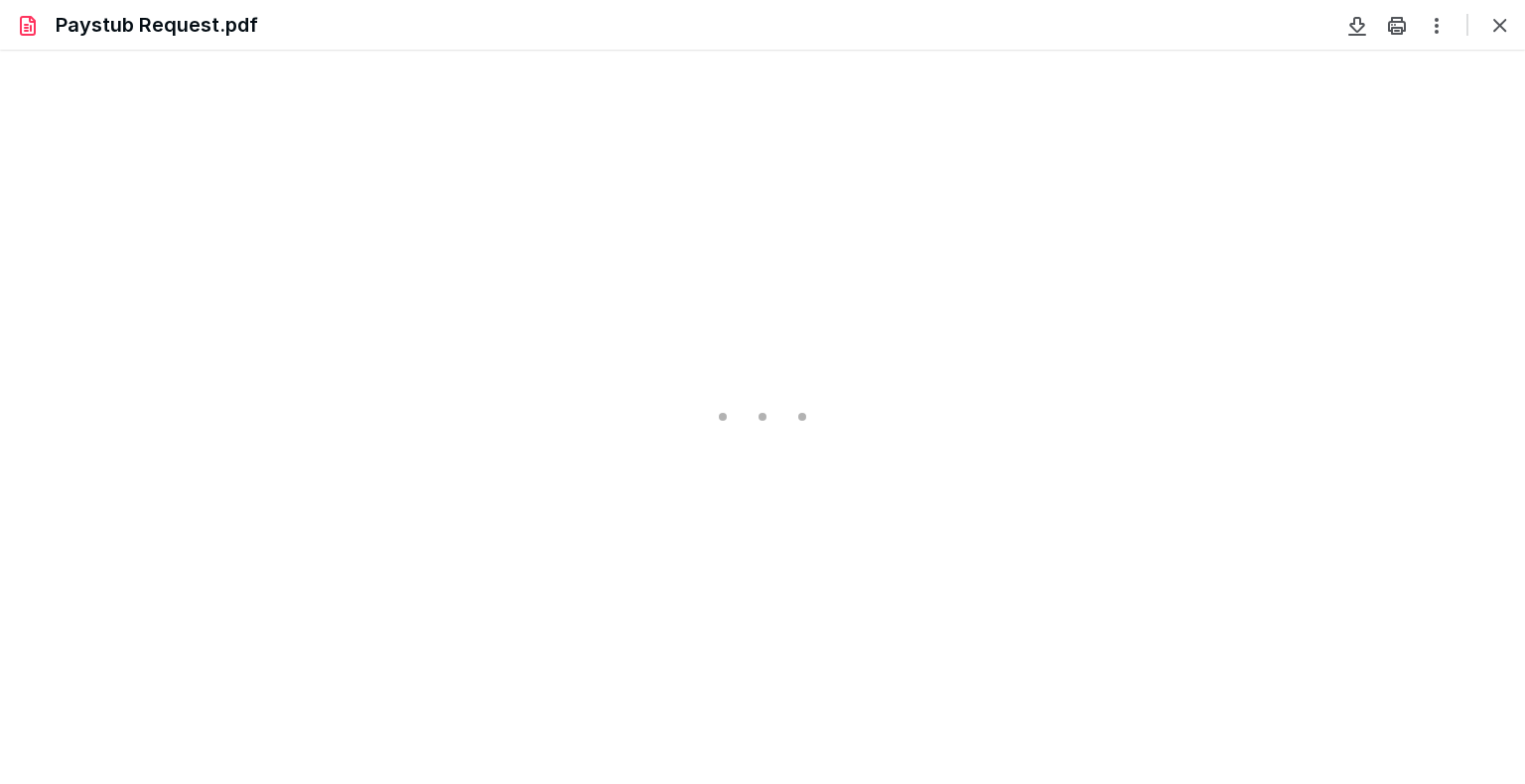 scroll, scrollTop: 0, scrollLeft: 0, axis: both 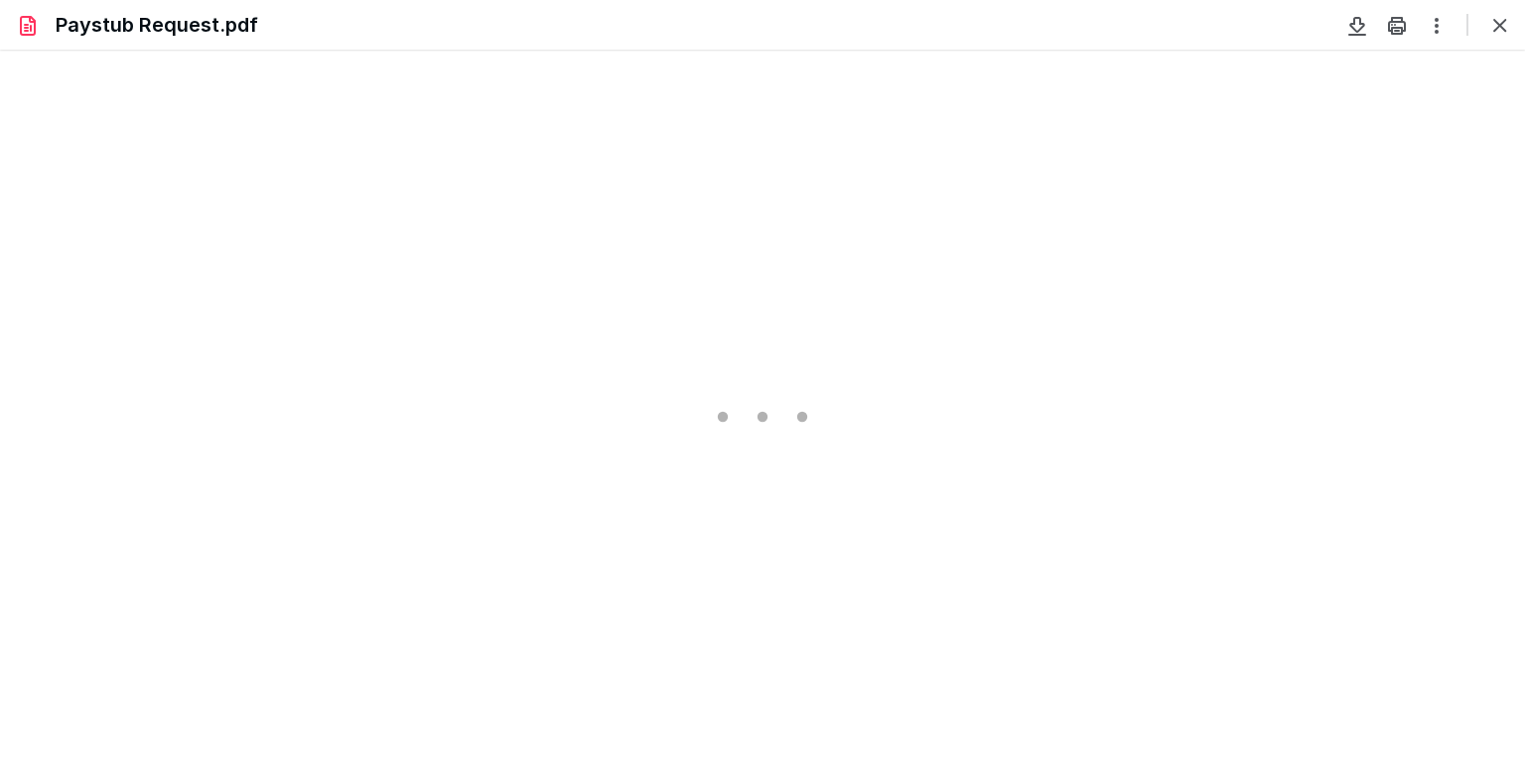 type on "84" 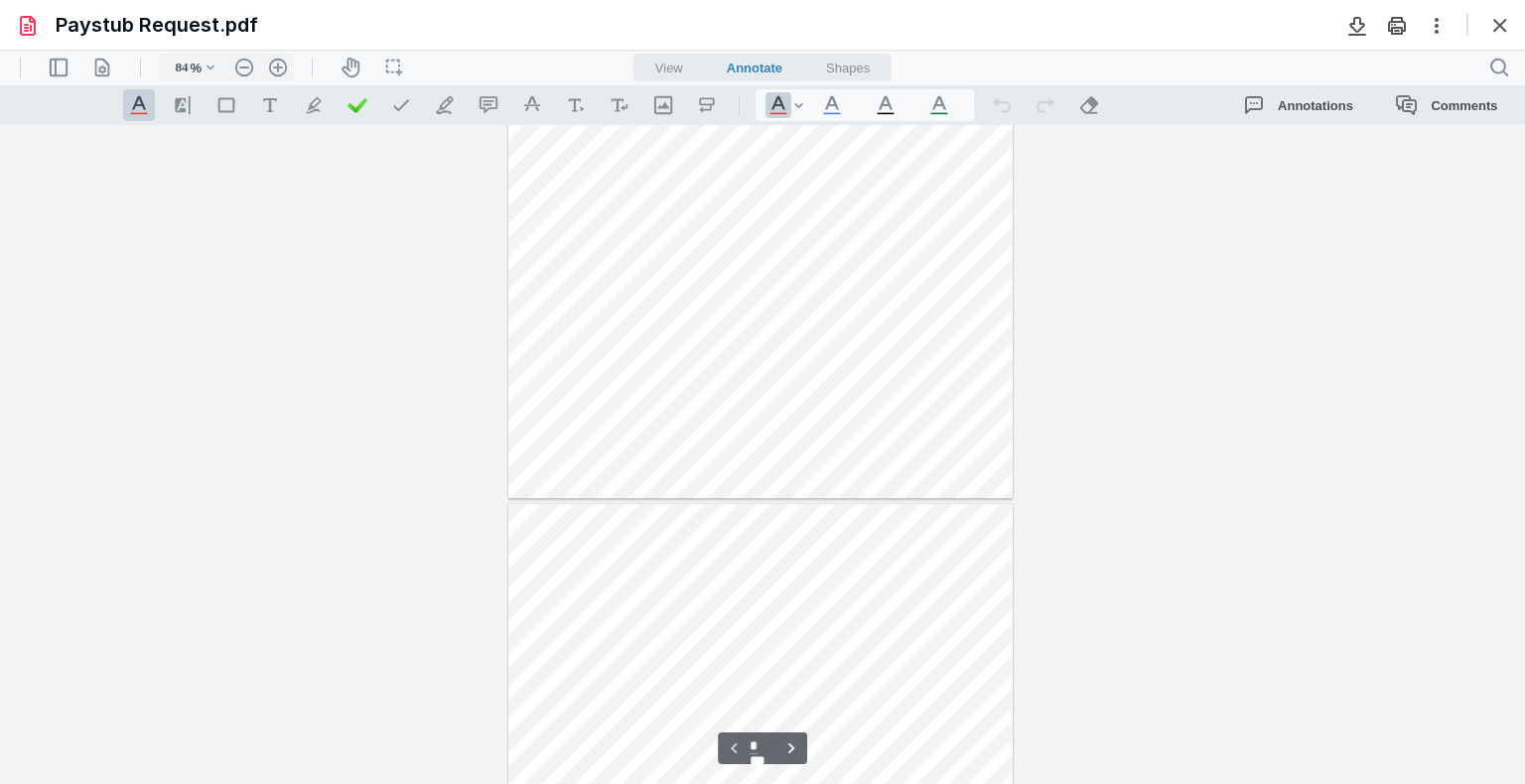 scroll, scrollTop: 288, scrollLeft: 0, axis: vertical 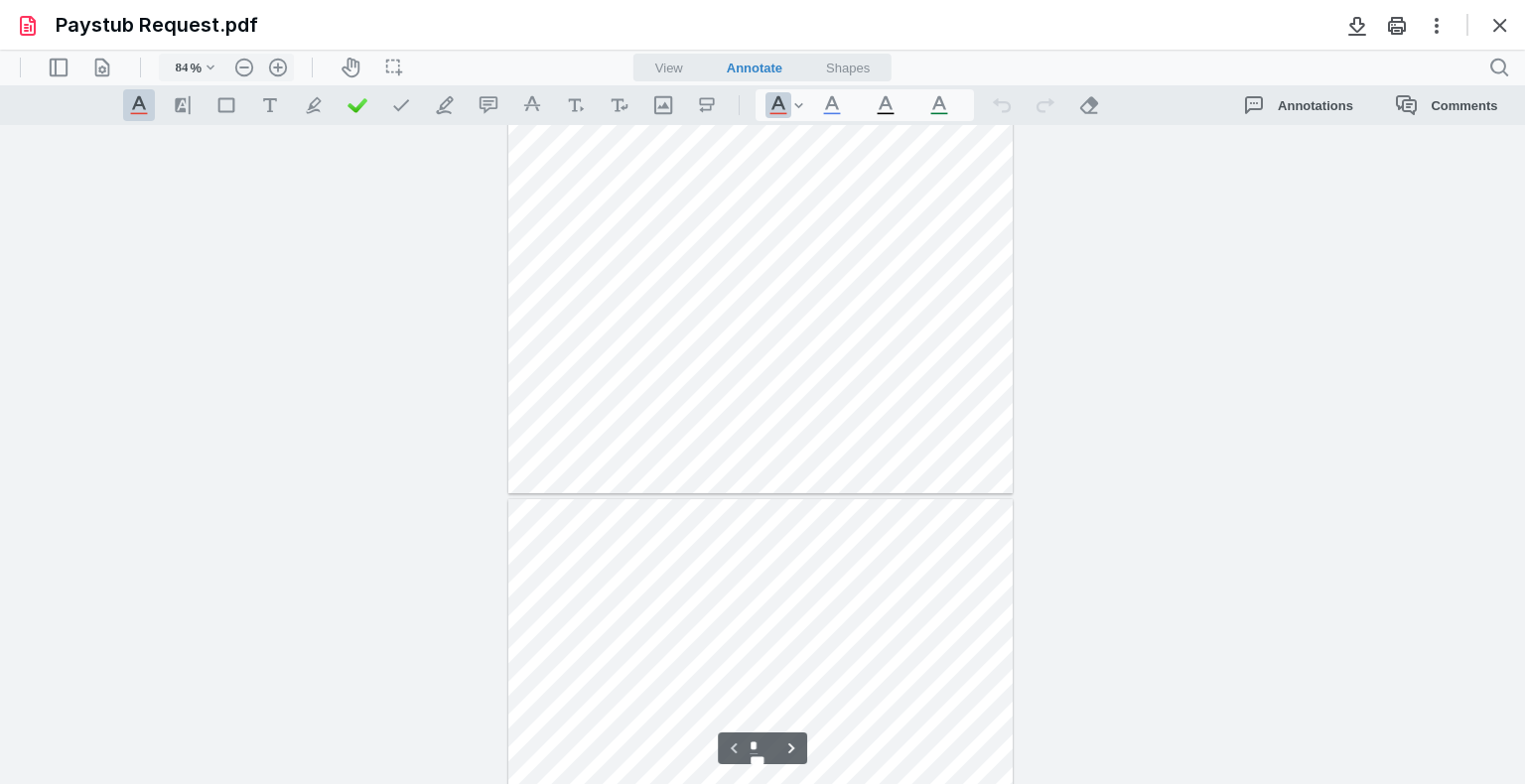 type on "*" 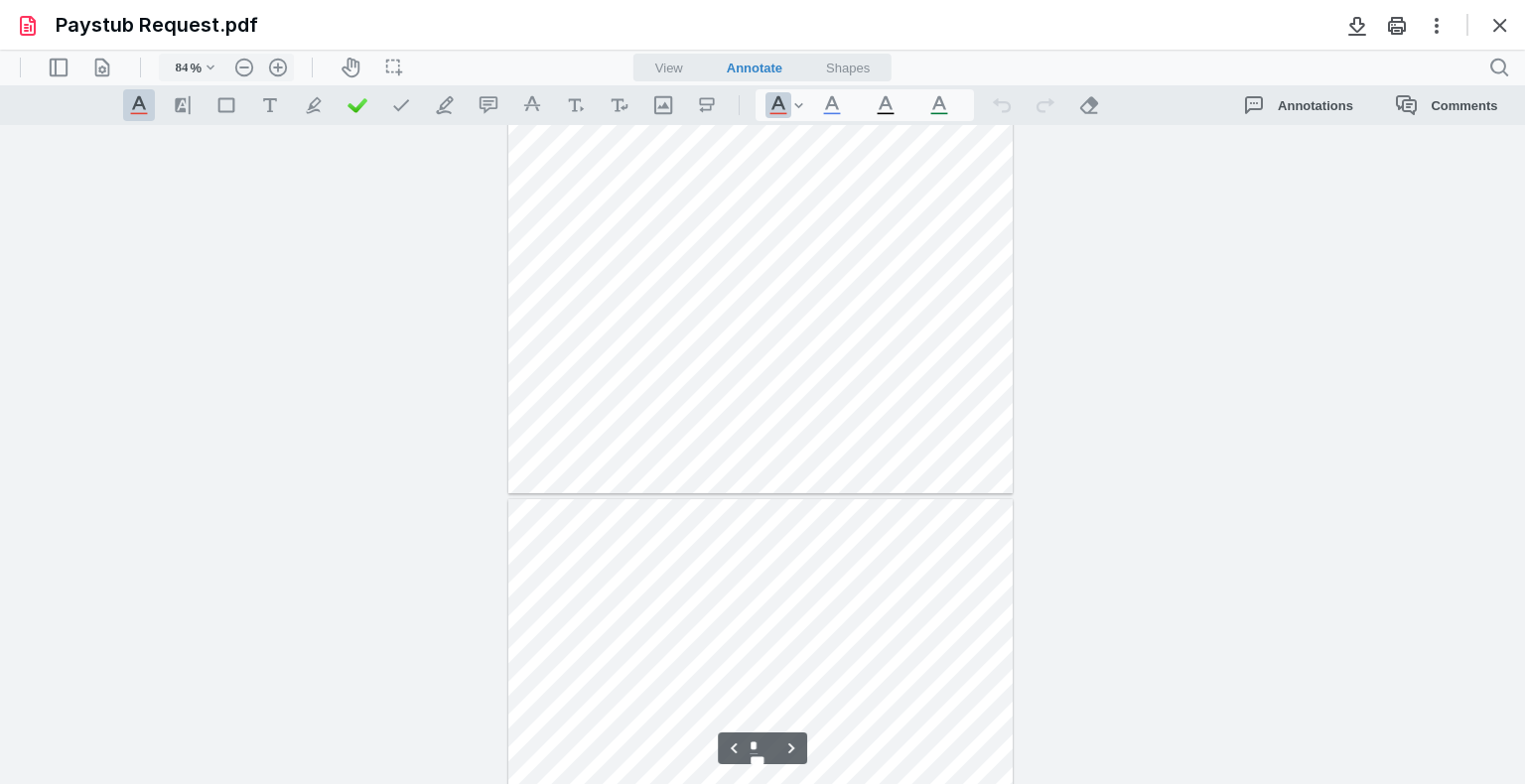 scroll, scrollTop: 446, scrollLeft: 0, axis: vertical 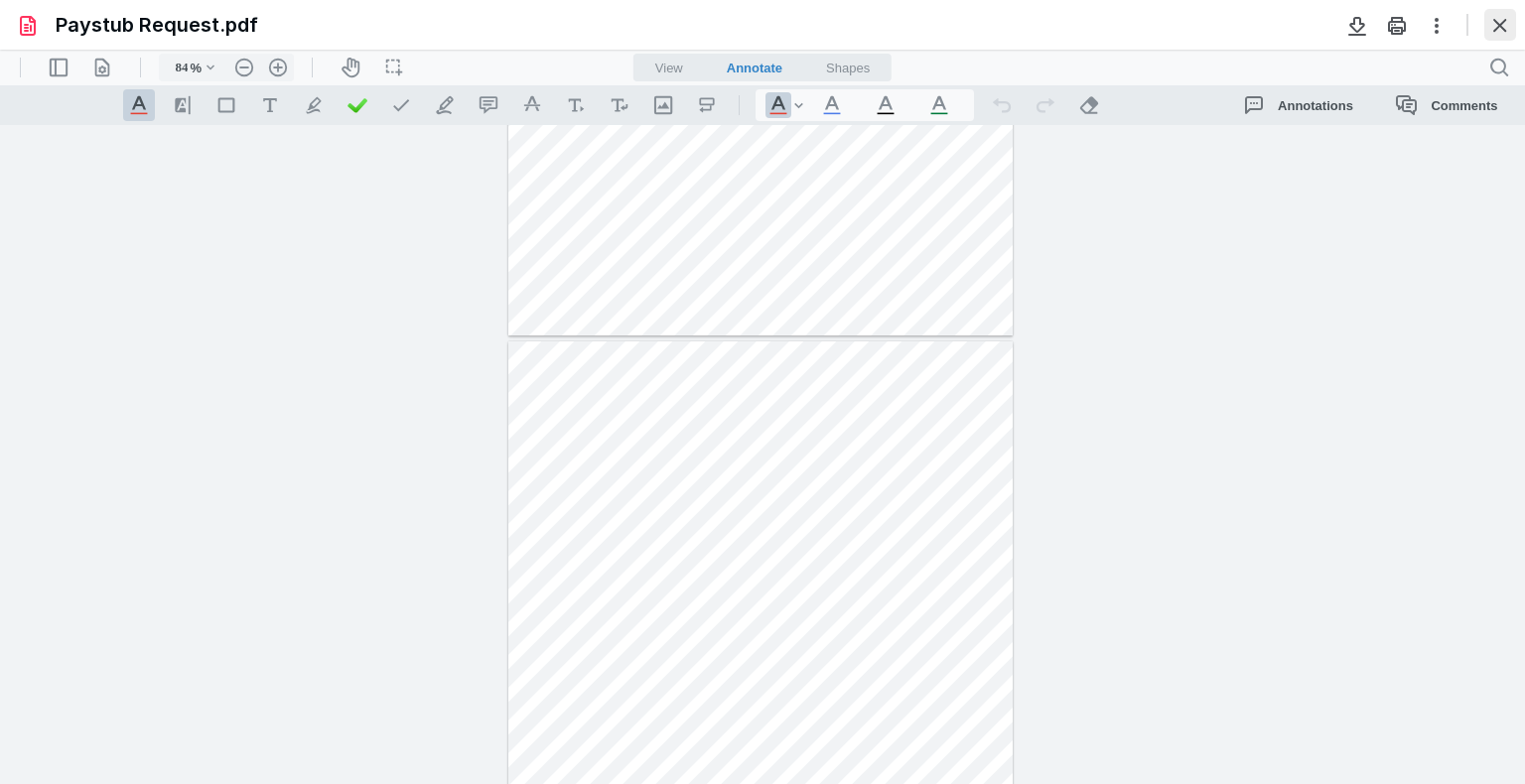 click at bounding box center [1500, 25] 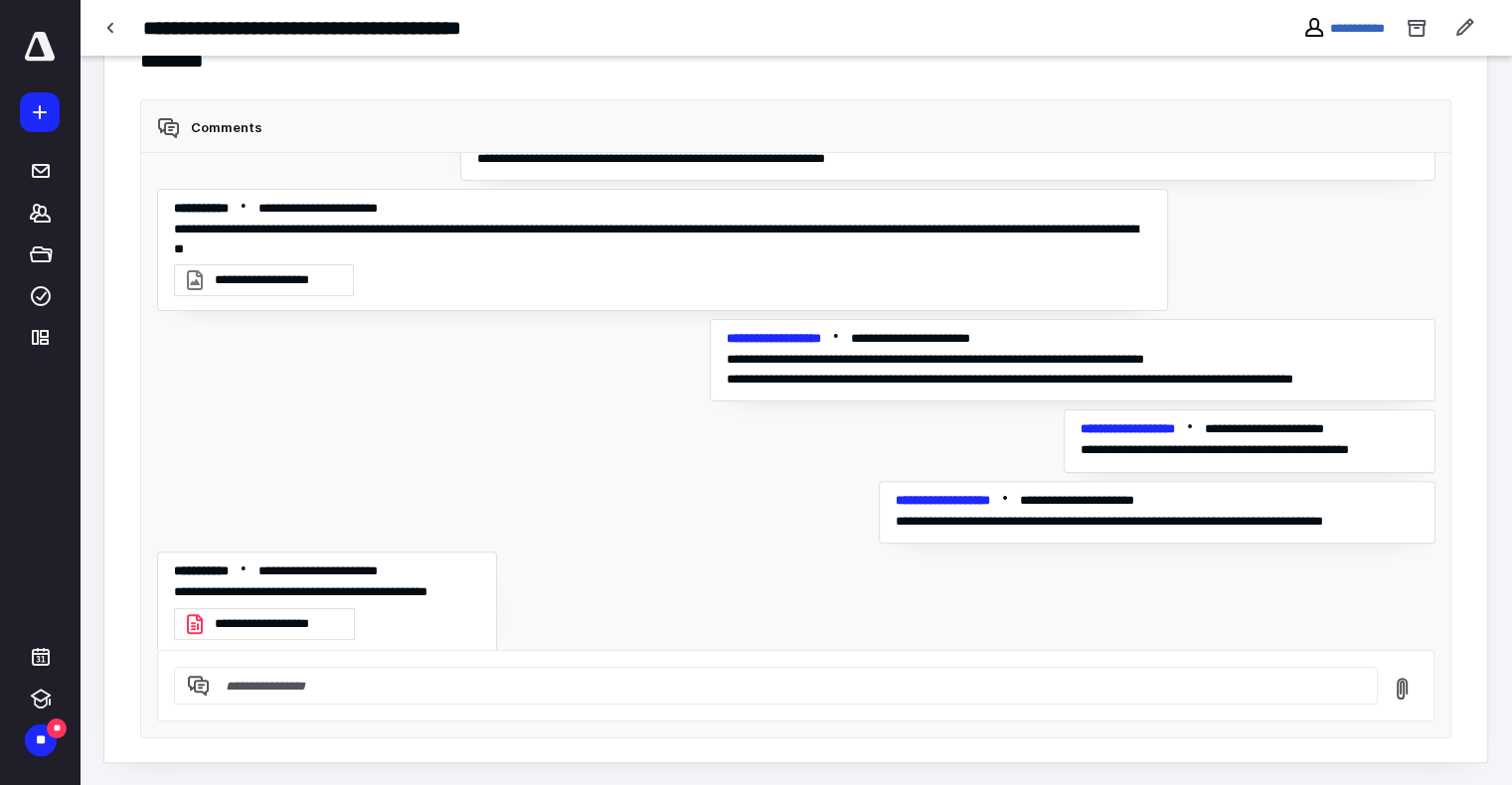 click on "**********" at bounding box center [278, 624] 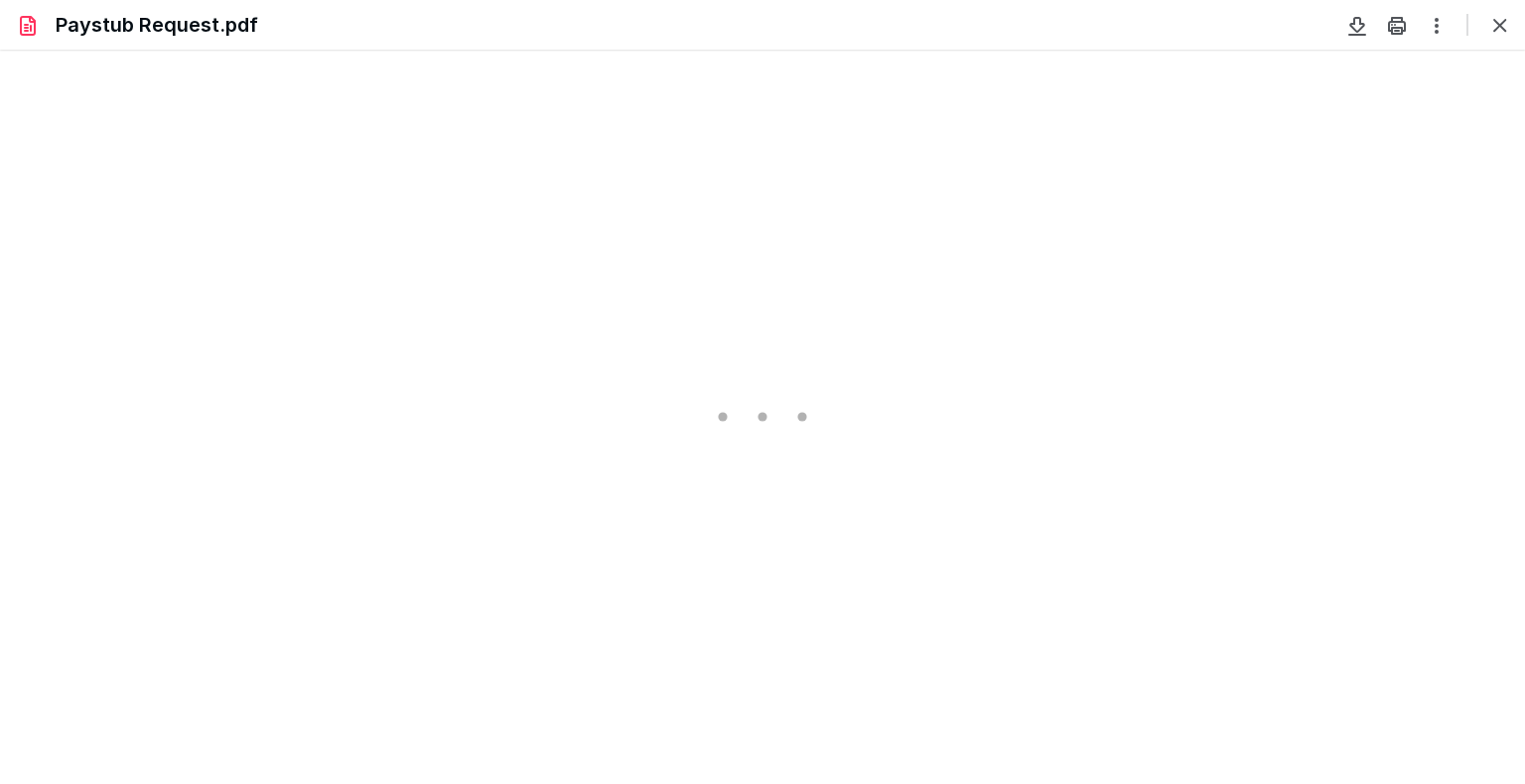 scroll, scrollTop: 0, scrollLeft: 0, axis: both 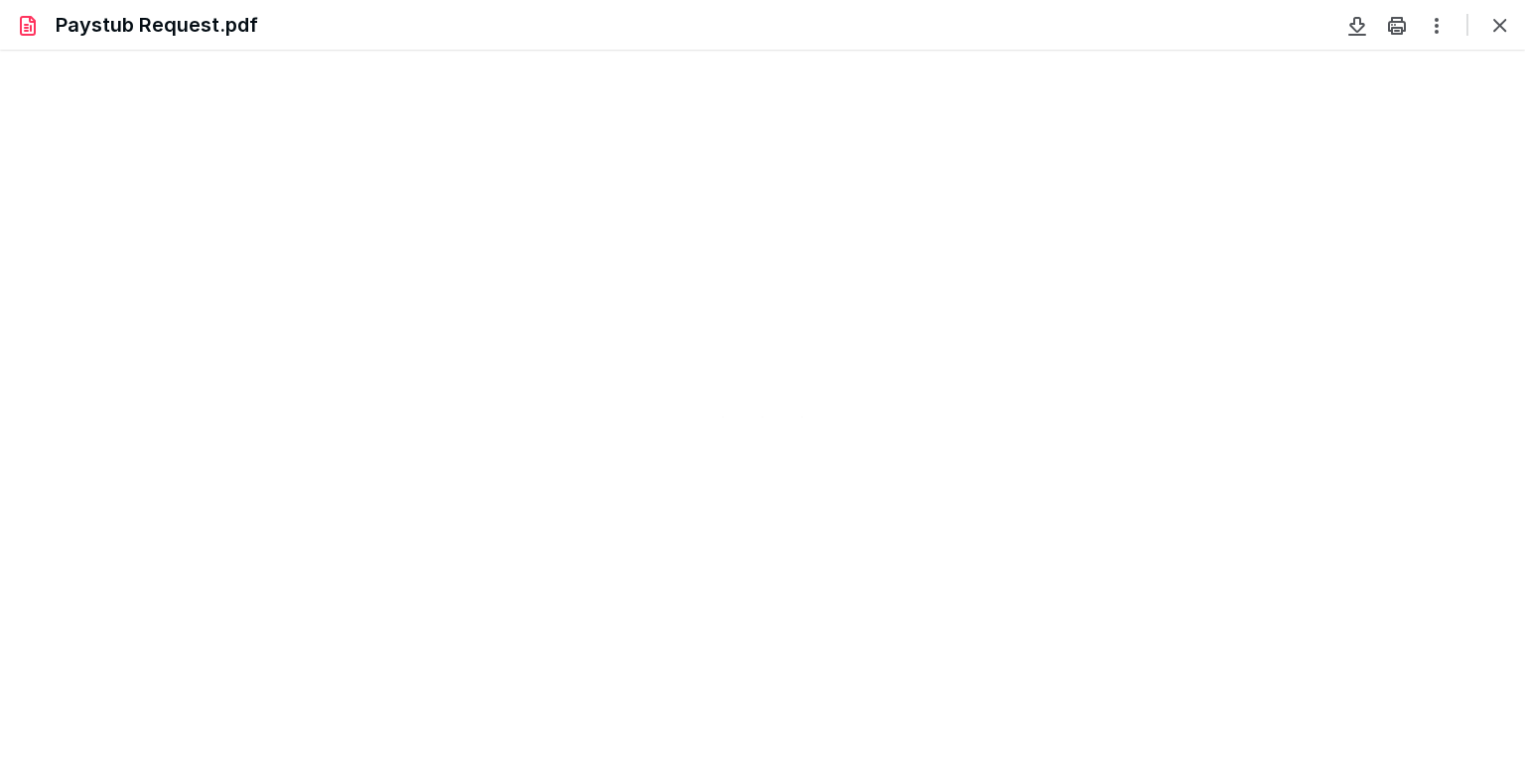 type on "84" 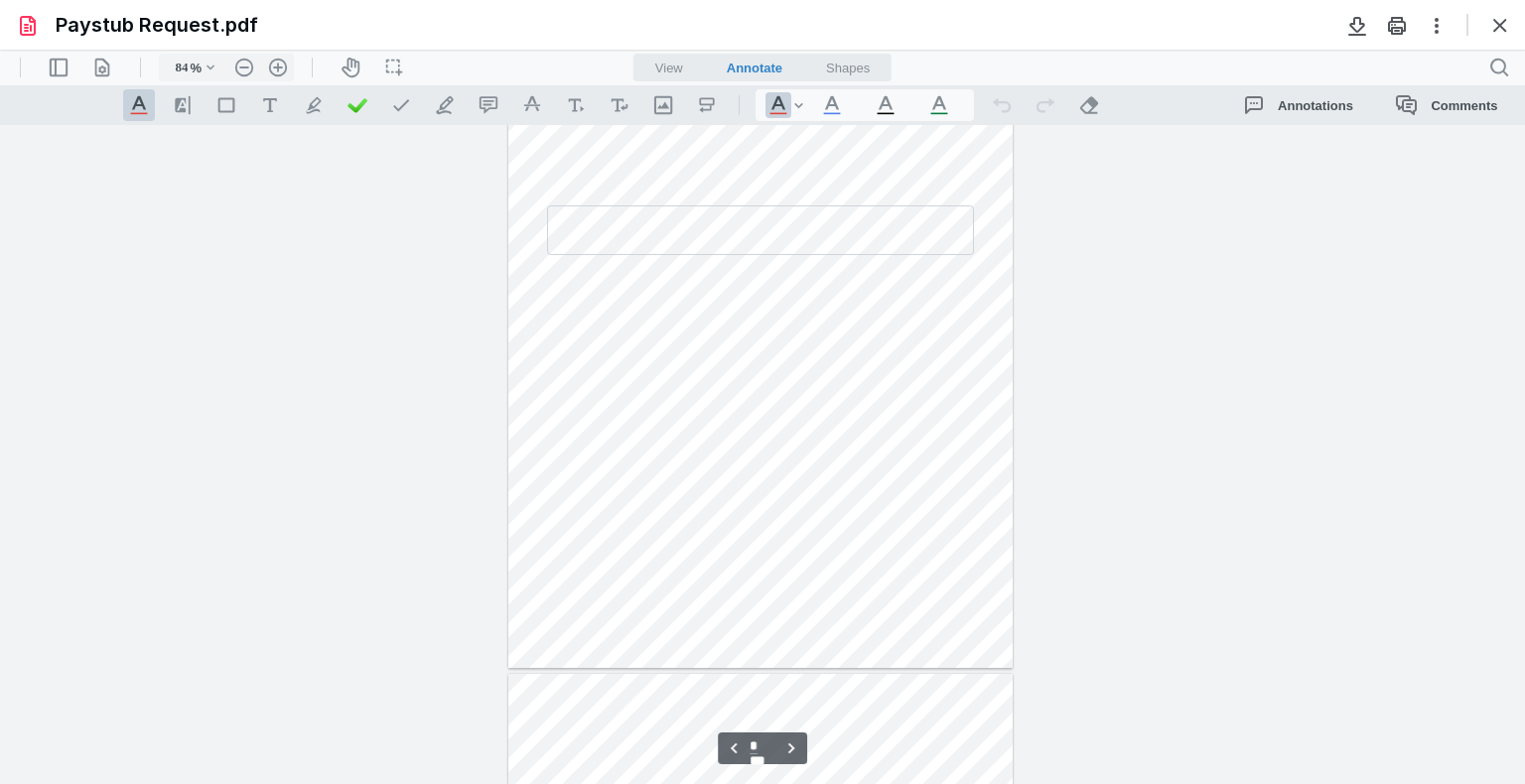 scroll, scrollTop: 0, scrollLeft: 0, axis: both 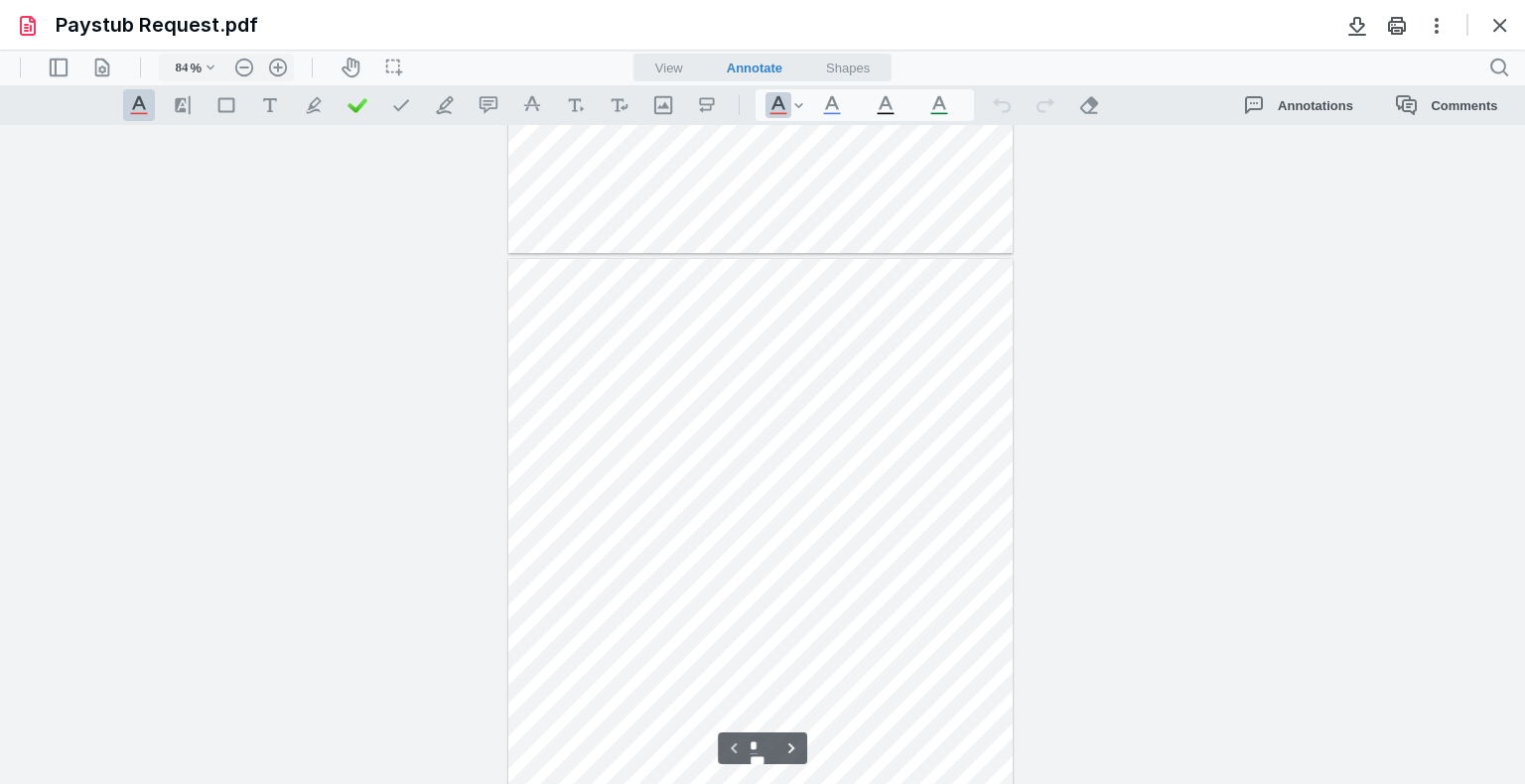 type on "*" 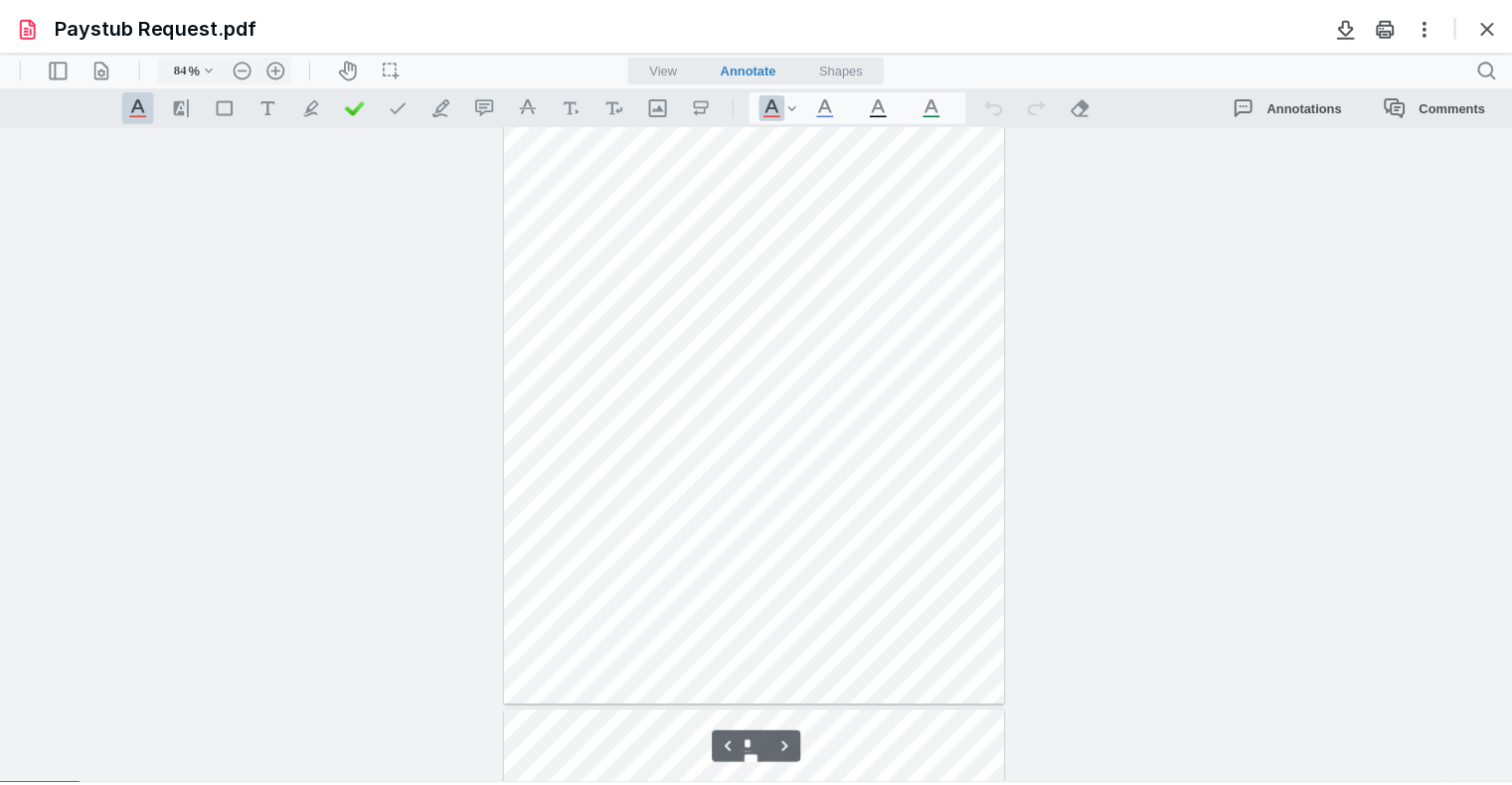 scroll, scrollTop: 723, scrollLeft: 0, axis: vertical 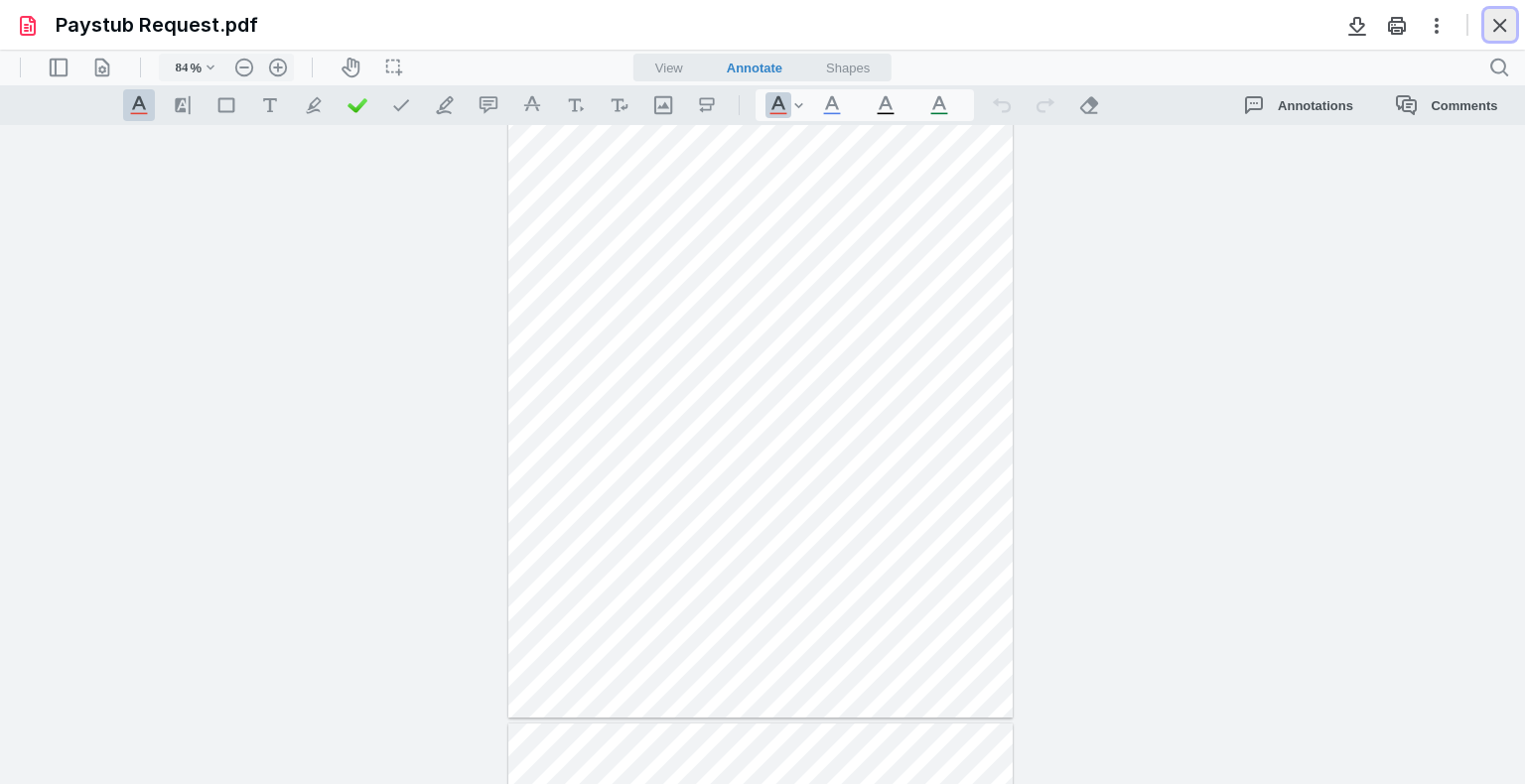 click at bounding box center (1500, 25) 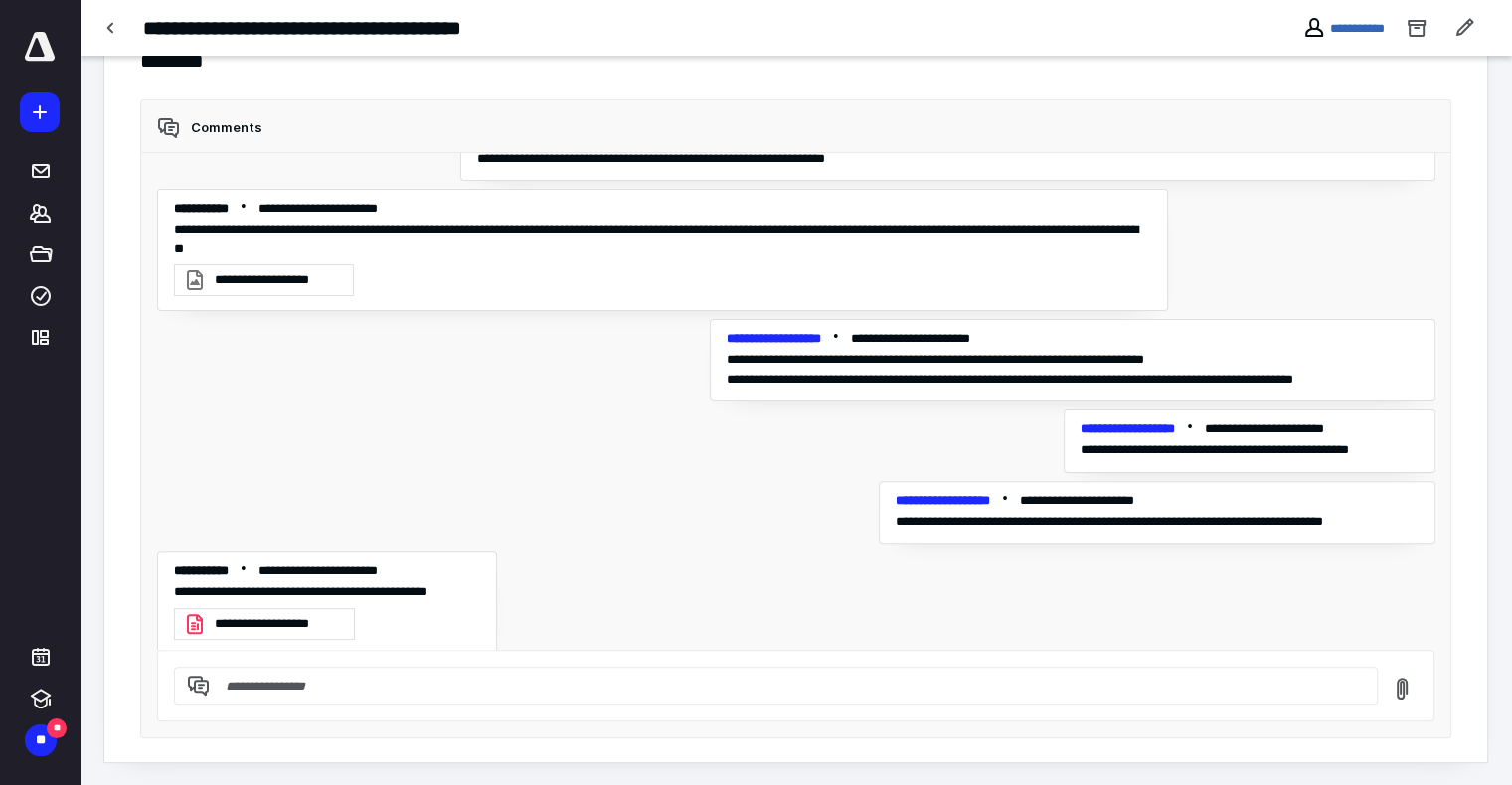 click at bounding box center (40, 47) 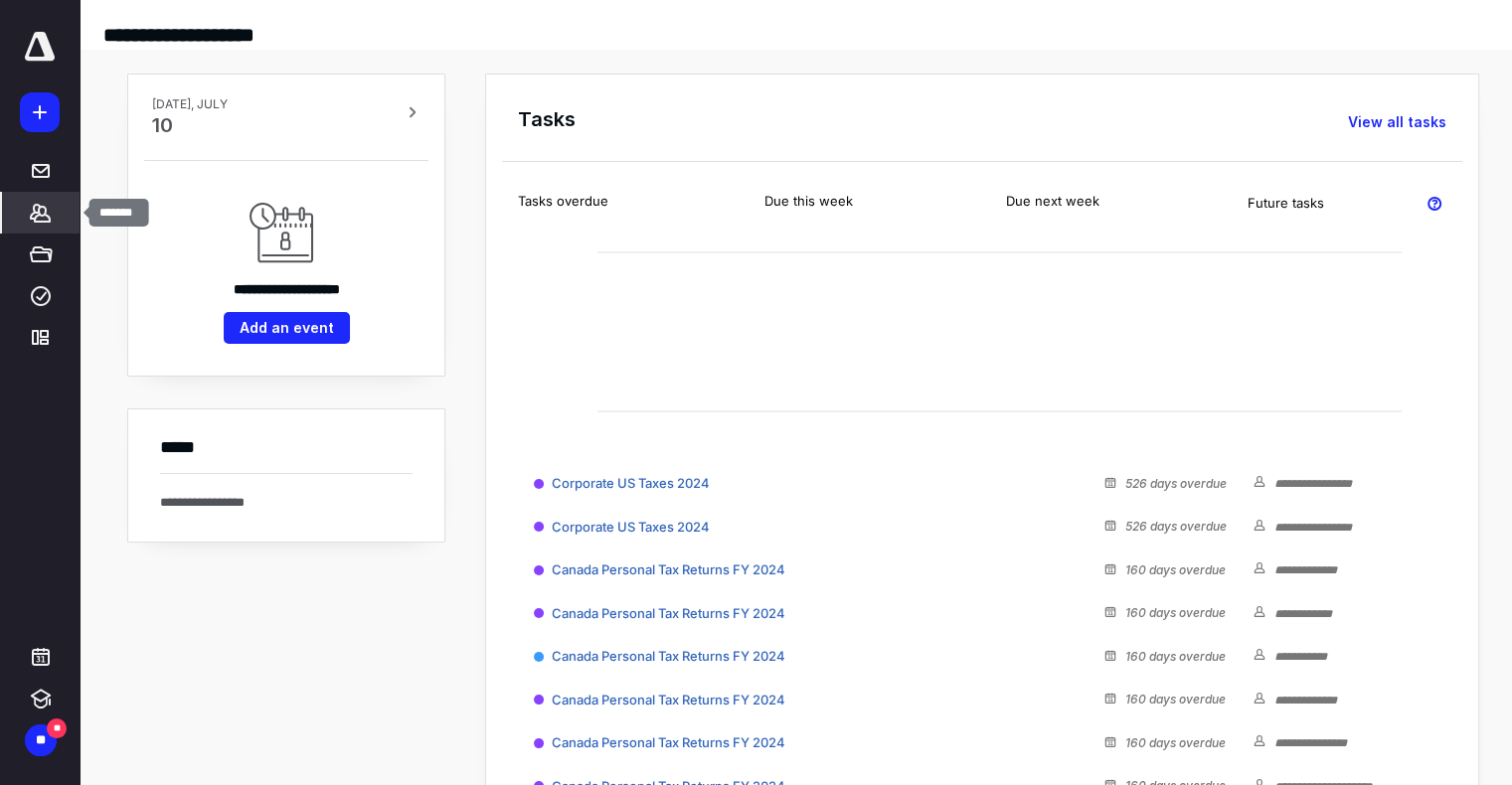 click 